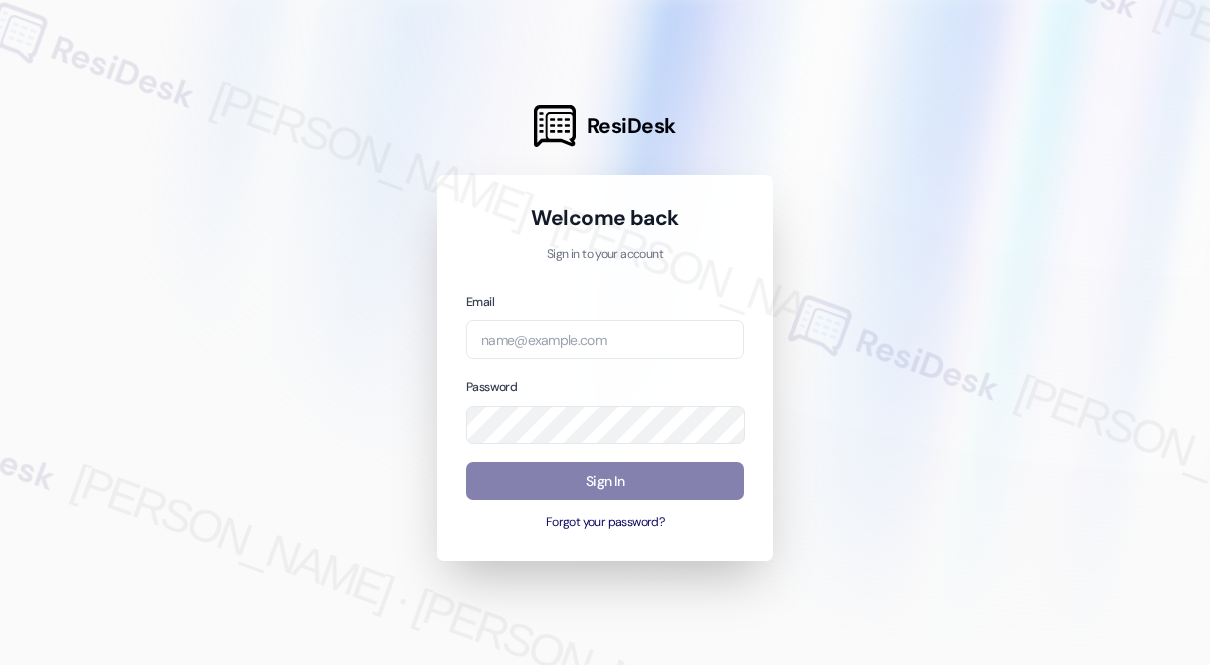 scroll, scrollTop: 0, scrollLeft: 0, axis: both 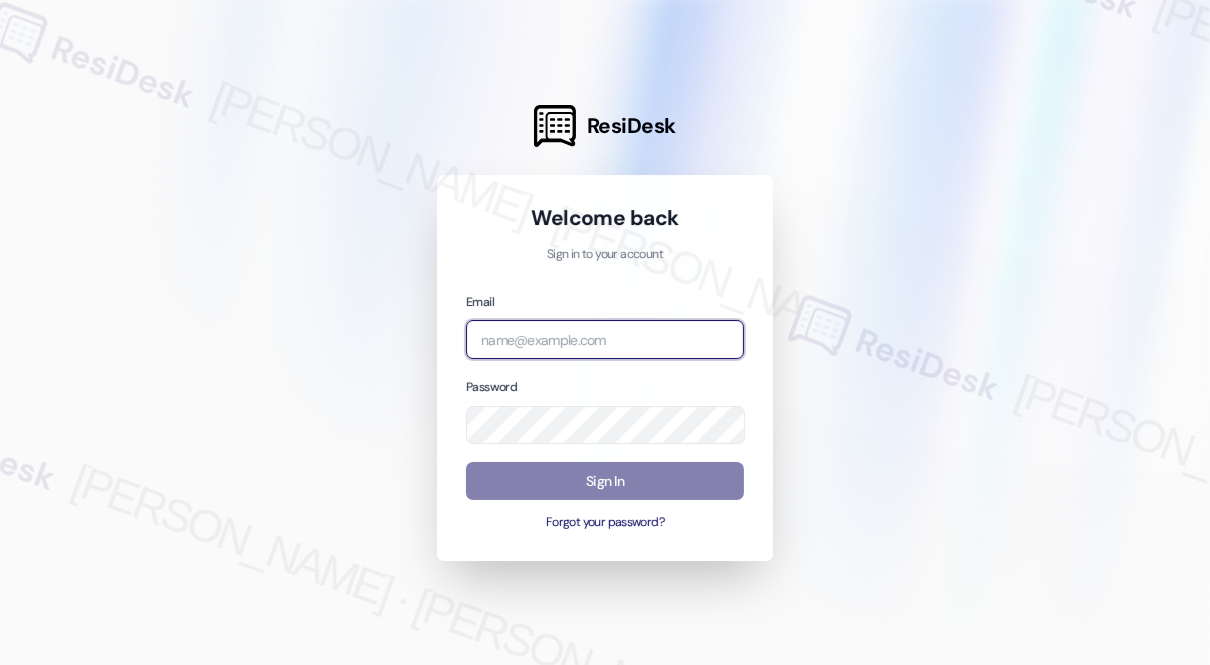 click at bounding box center (605, 339) 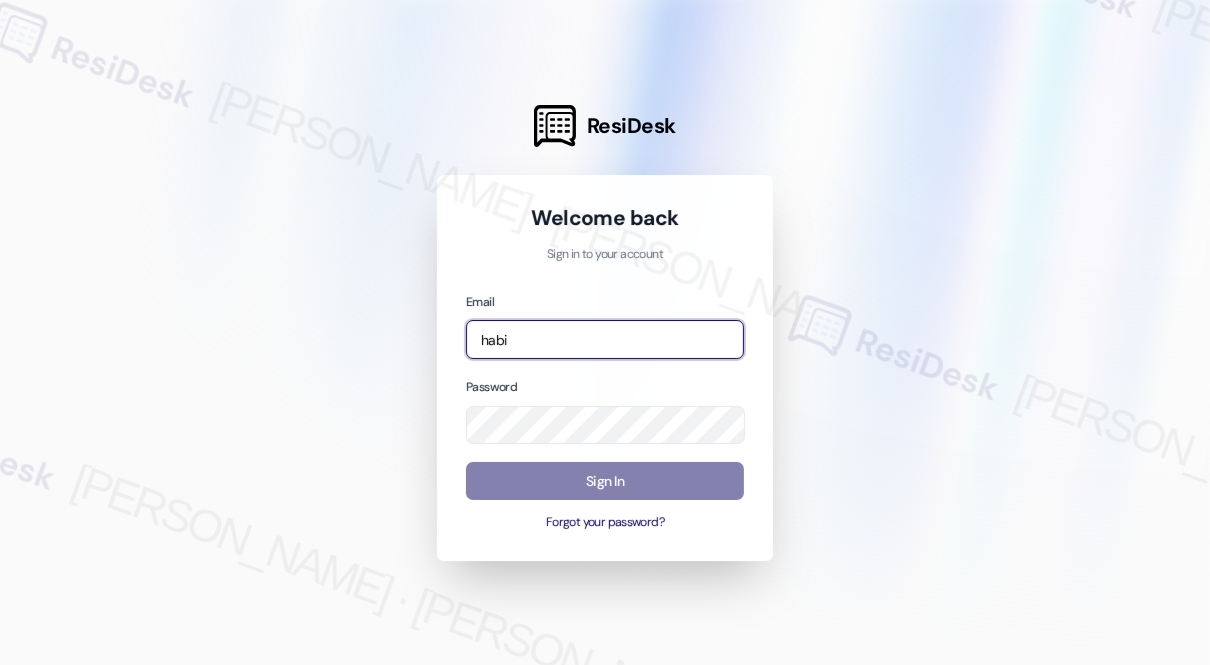type on "[EMAIL_ADDRESS][PERSON_NAME][PERSON_NAME][DOMAIN_NAME]" 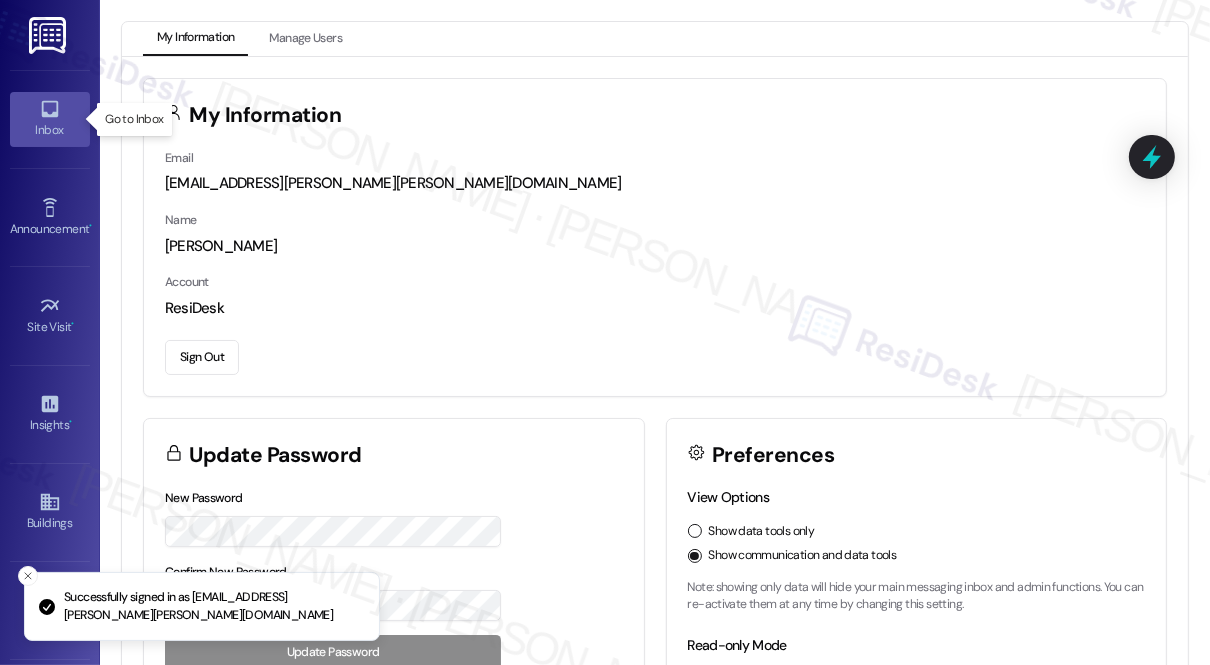 click on "Inbox" at bounding box center [50, 130] 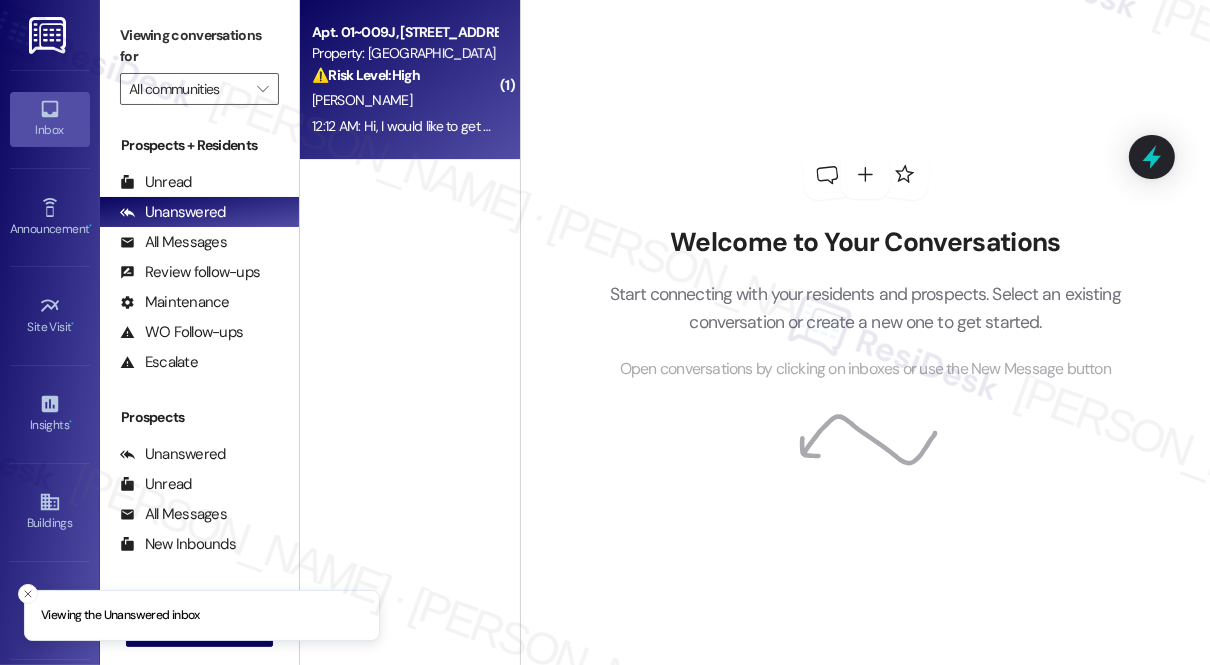 click on "[PERSON_NAME]" at bounding box center (404, 100) 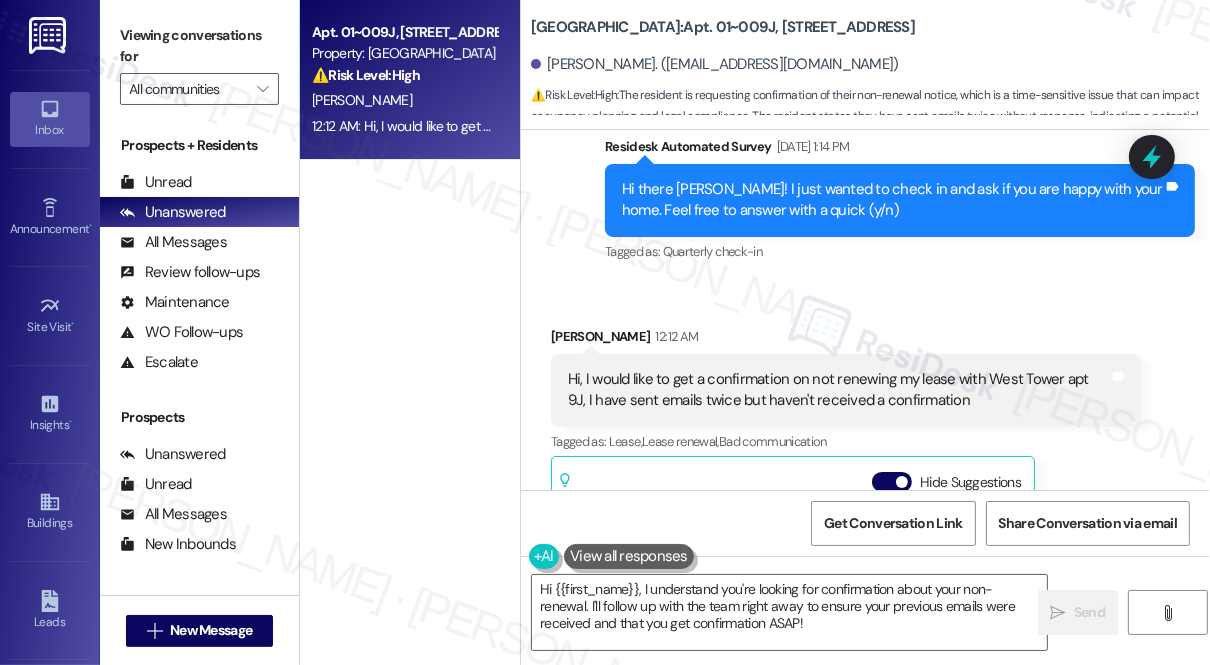 scroll, scrollTop: 16317, scrollLeft: 0, axis: vertical 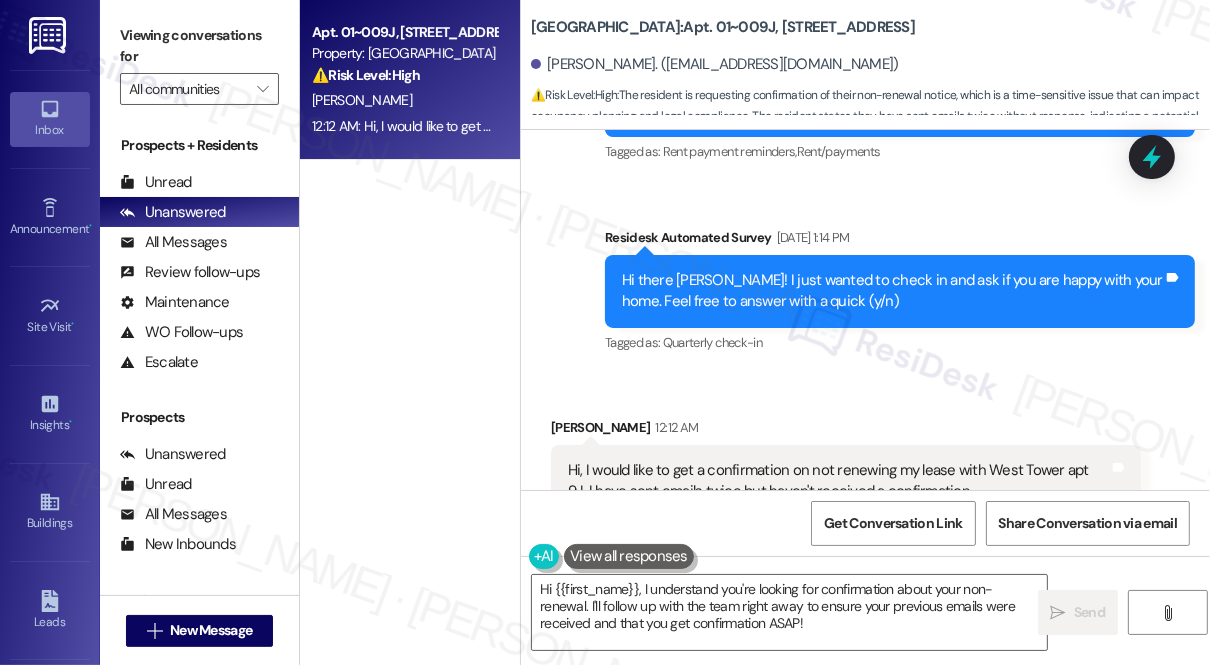click on "Hi, I would like to get a confirmation on not renewing my lease with West Tower apt 9J, I have sent emails twice but haven't received a confirmation" at bounding box center [838, 481] 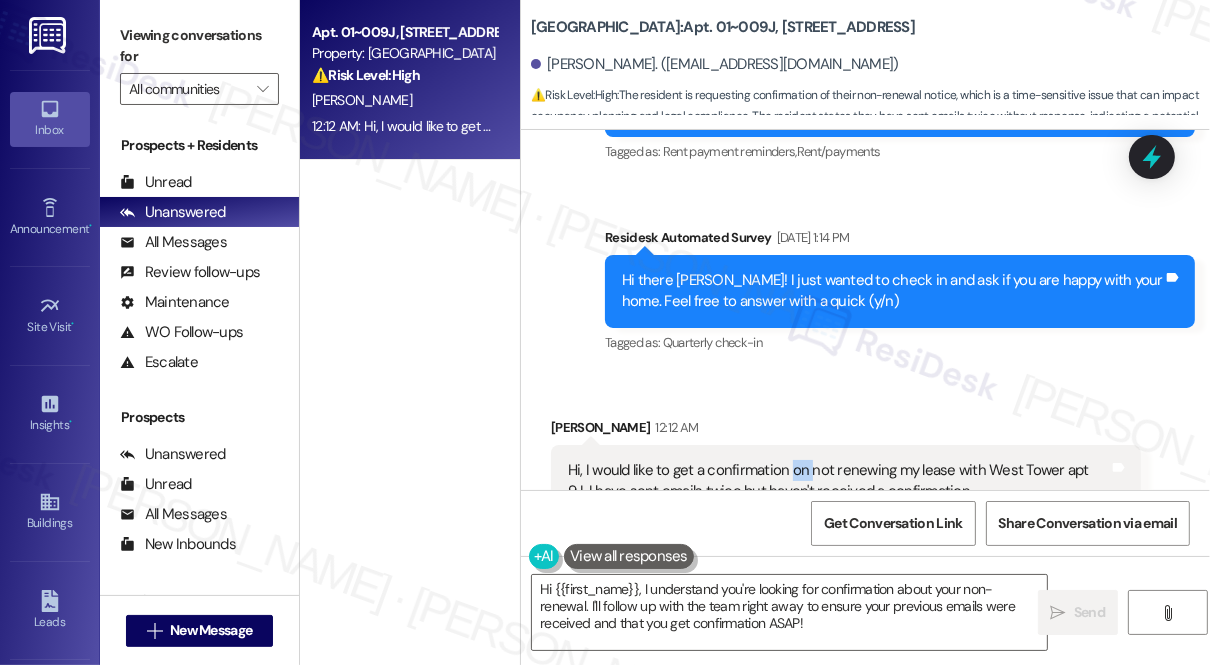 click on "Hi, I would like to get a confirmation on not renewing my lease with West Tower apt 9J, I have sent emails twice but haven't received a confirmation" at bounding box center [838, 481] 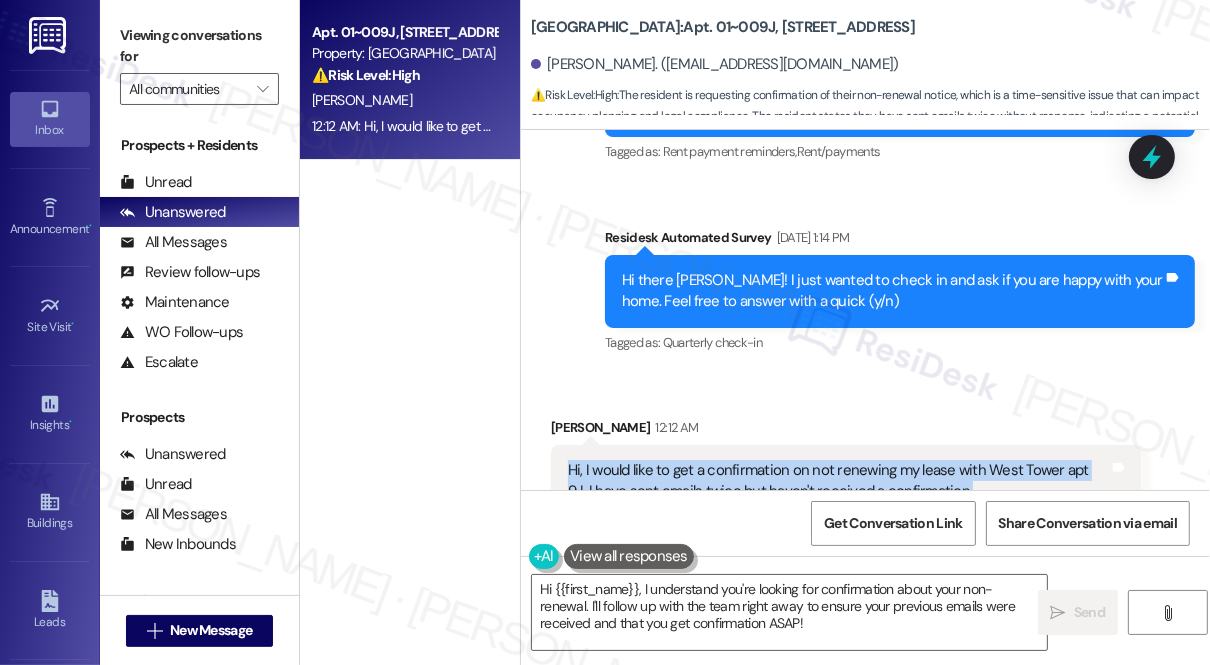 click on "Hi, I would like to get a confirmation on not renewing my lease with West Tower apt 9J, I have sent emails twice but haven't received a confirmation" at bounding box center (838, 481) 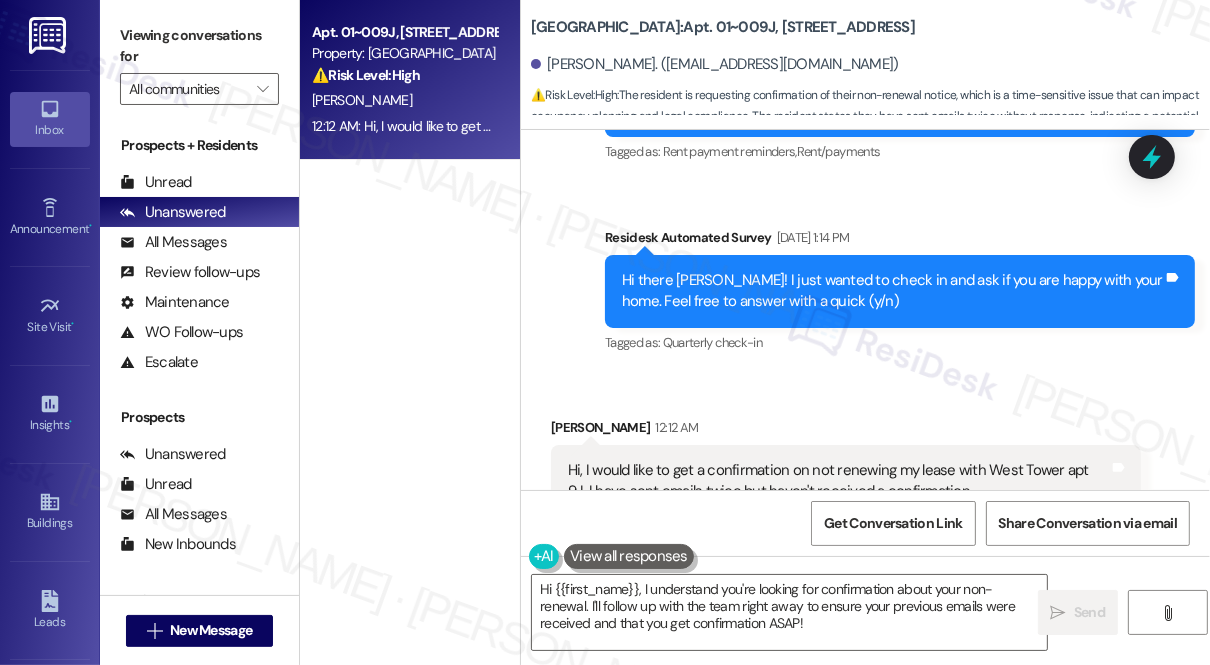 click on "Twin Towers:  Apt. 01~009J, [STREET_ADDRESS]" at bounding box center (723, 27) 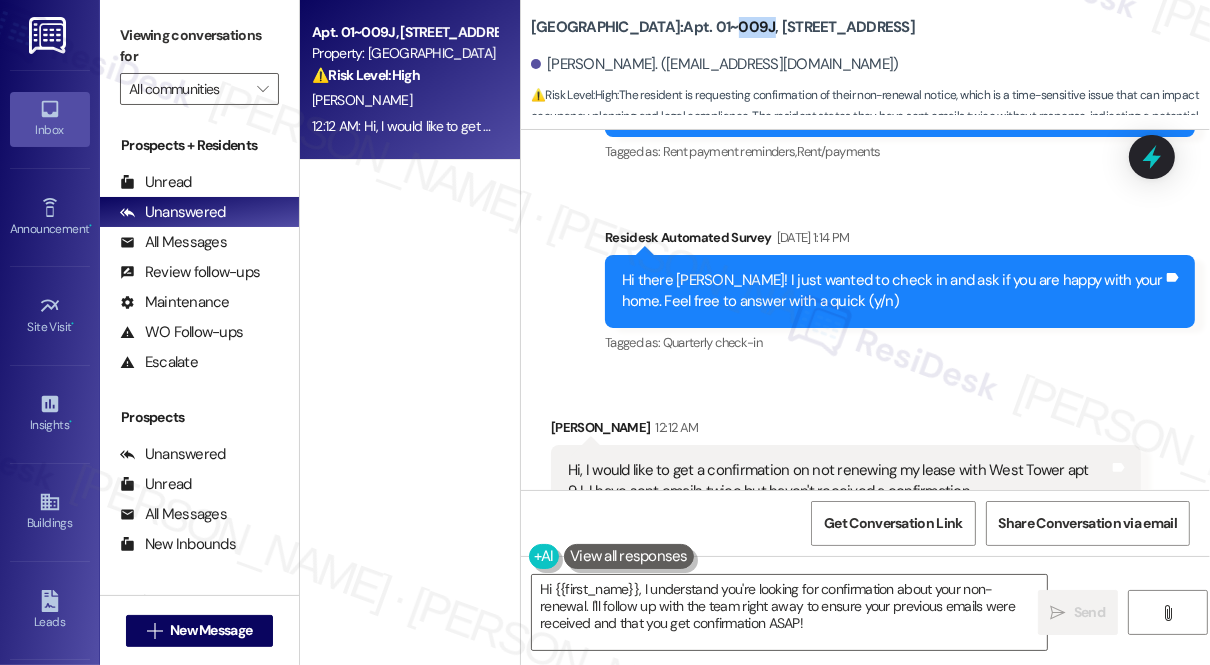 click on "Twin Towers:  Apt. 01~009J, [STREET_ADDRESS]" at bounding box center (723, 27) 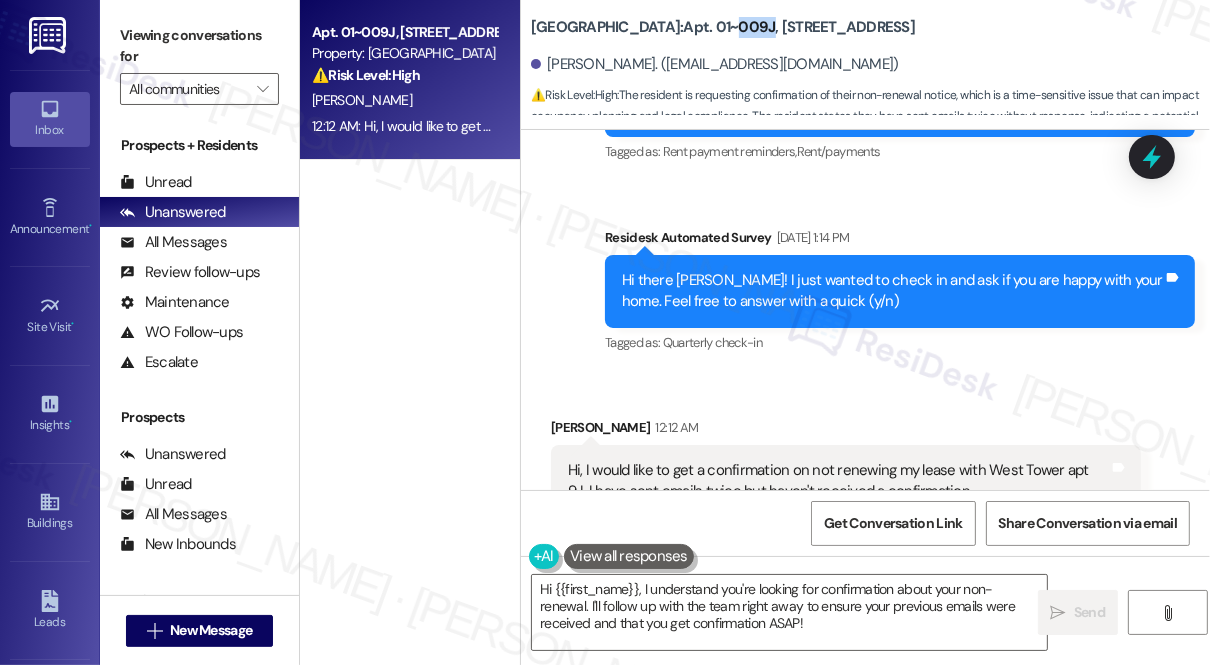 click on "Hide Suggestions" at bounding box center [892, 573] 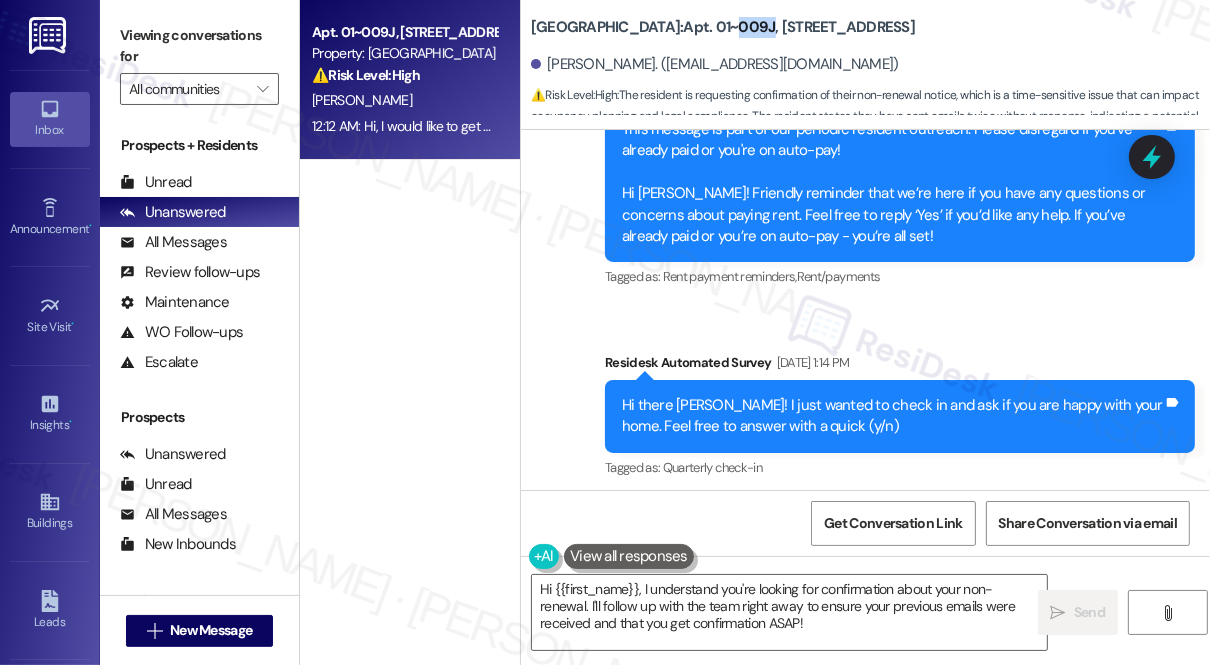 scroll, scrollTop: 16234, scrollLeft: 0, axis: vertical 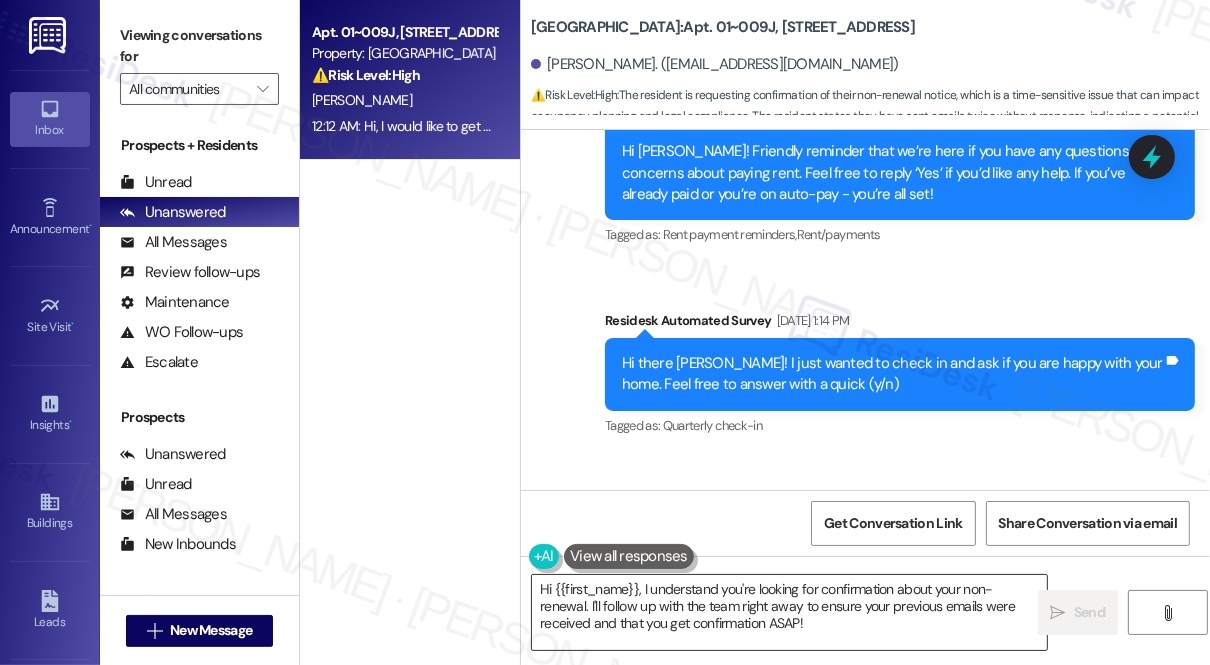 click on "Hi {{first_name}}, I understand you're looking for confirmation about your non-renewal. I'll follow up with the team right away to ensure your previous emails were received and that you get confirmation ASAP!" at bounding box center [789, 612] 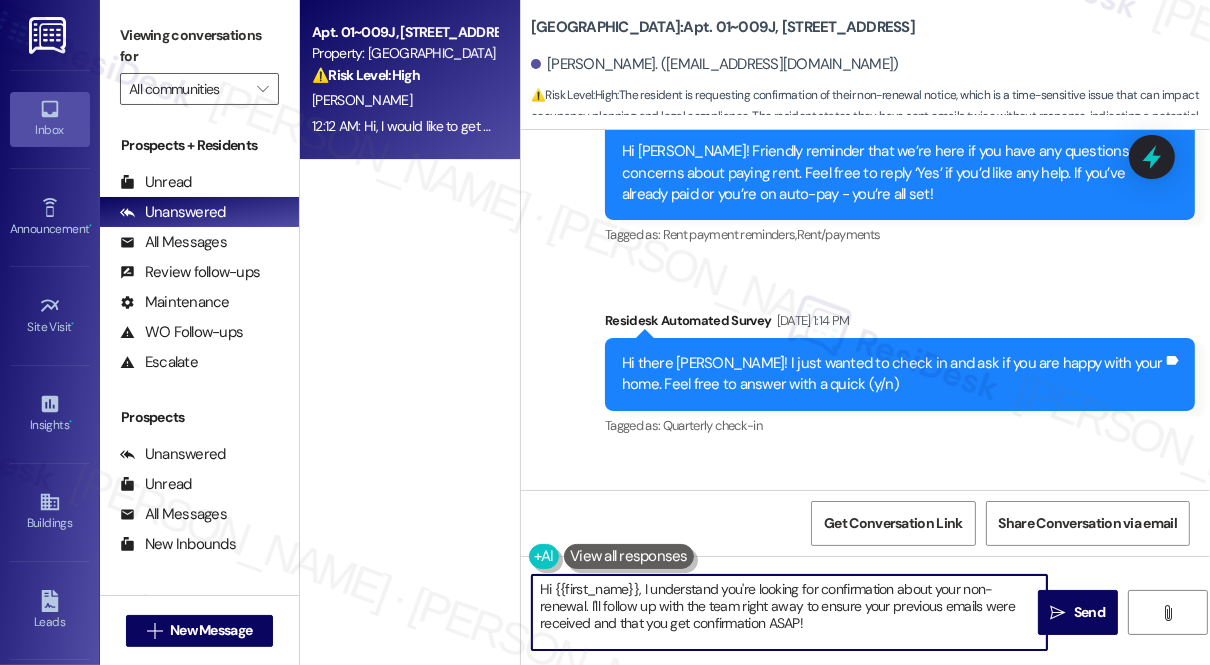 click on "Hi {{first_name}}, I understand you're looking for confirmation about your non-renewal. I'll follow up with the team right away to ensure your previous emails were received and that you get confirmation ASAP!" at bounding box center [789, 612] 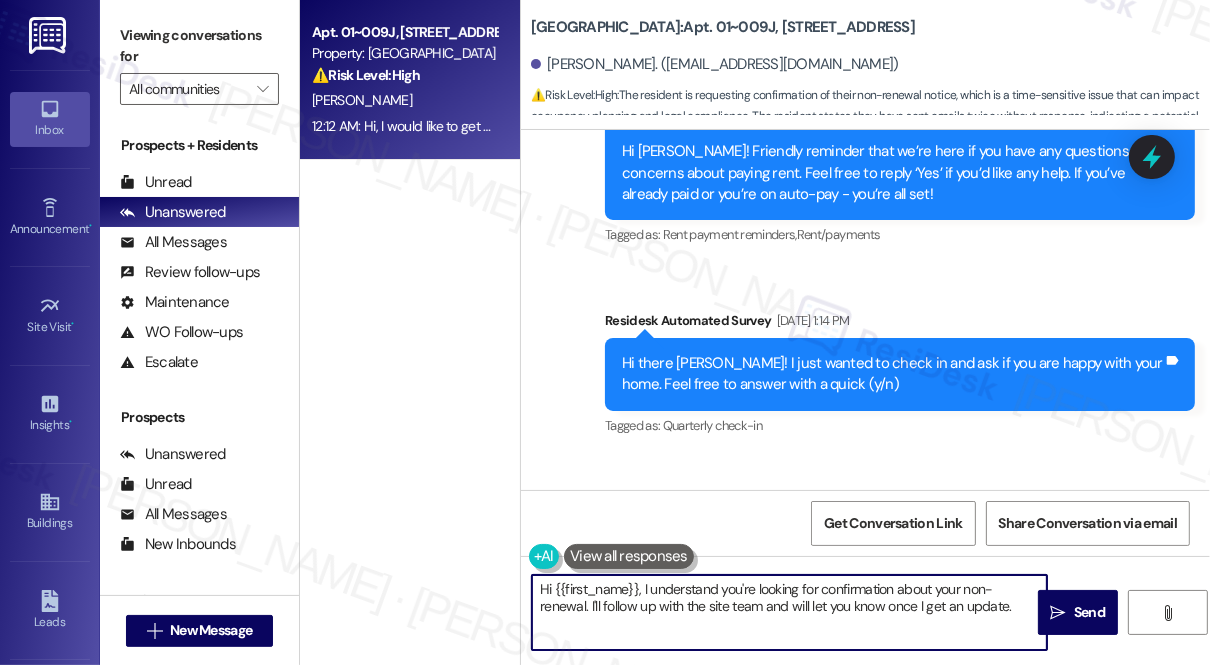 click on "Show suggestions" at bounding box center [888, 656] 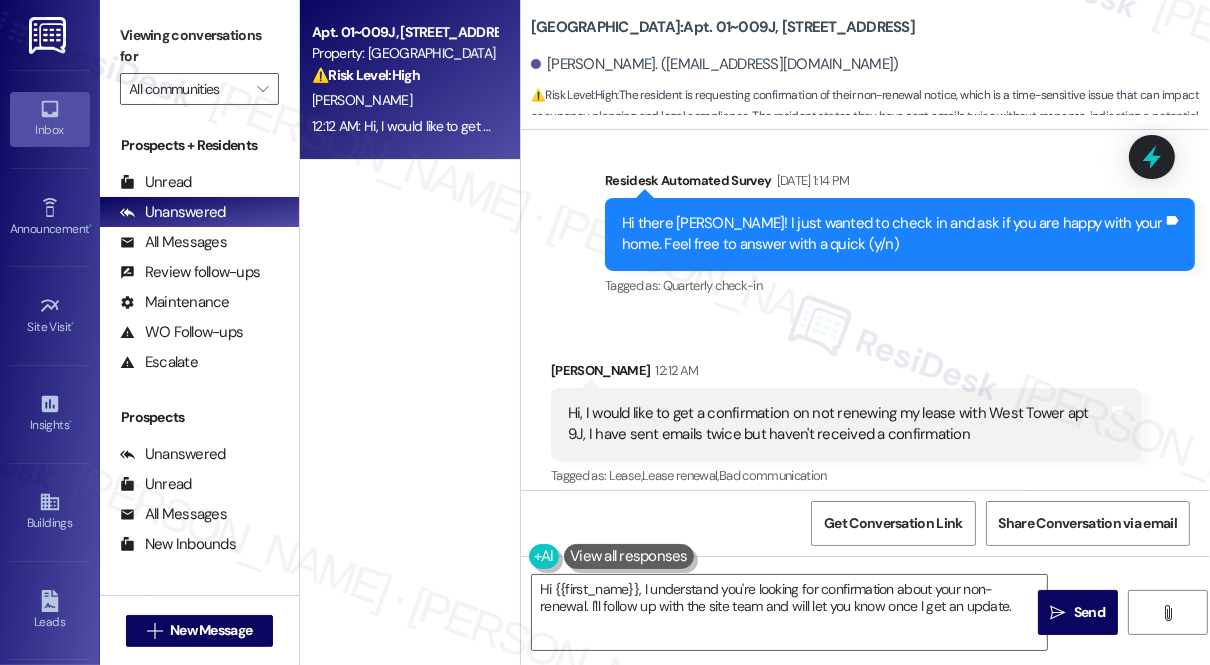 scroll, scrollTop: 16499, scrollLeft: 0, axis: vertical 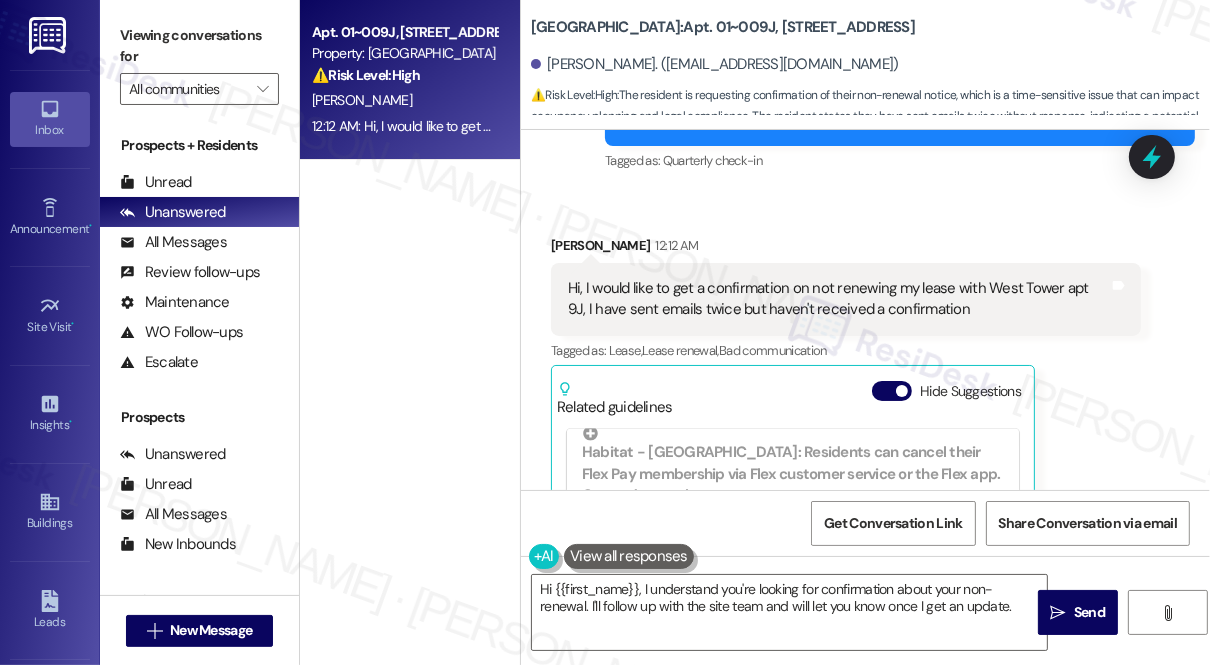 click on "Twin Towers:  Apt. 01~009J, [STREET_ADDRESS]" at bounding box center (723, 27) 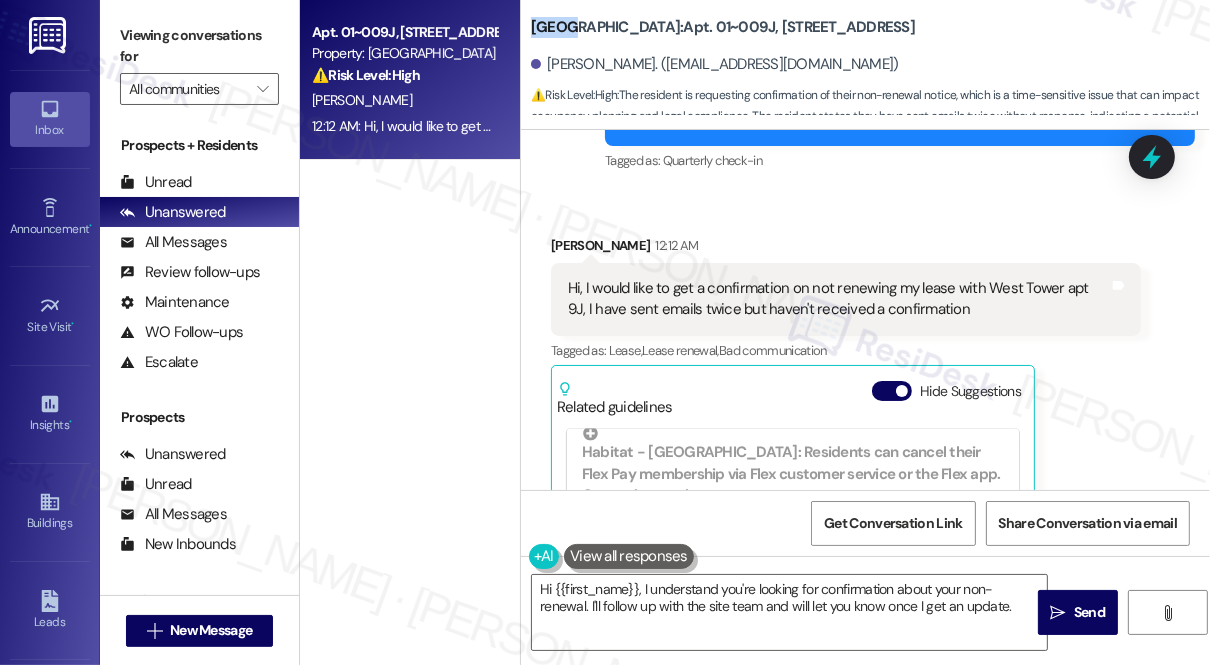click on "Twin Towers:  Apt. 01~009J, [STREET_ADDRESS]" at bounding box center (723, 27) 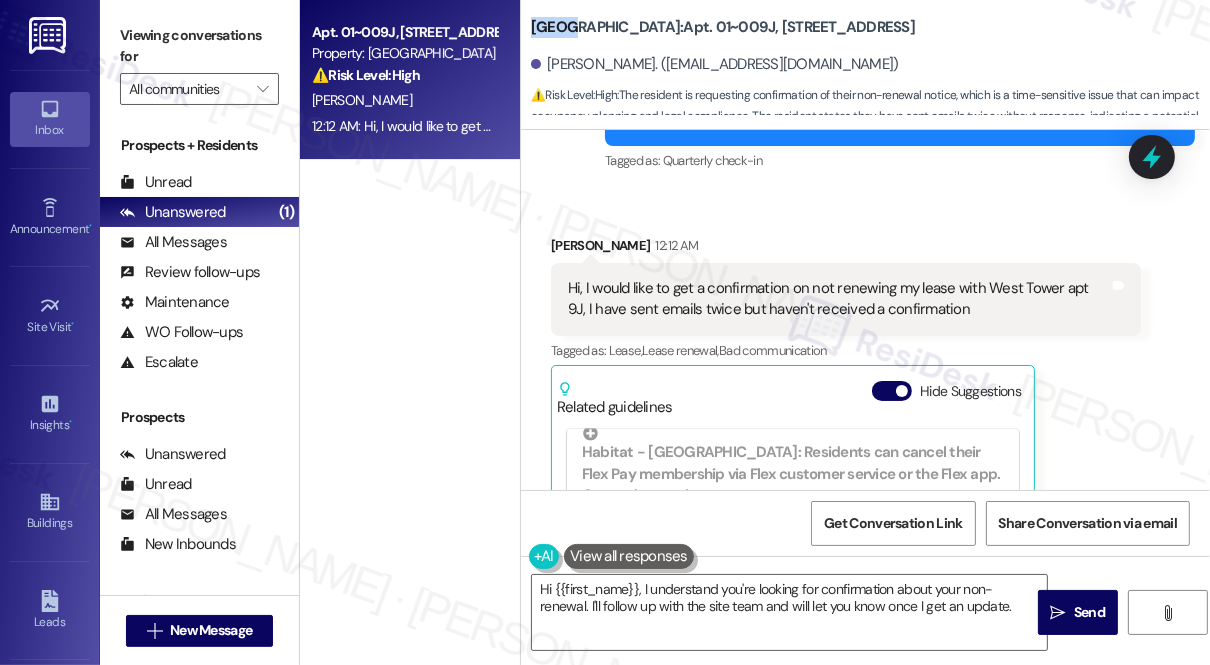 scroll, scrollTop: 636, scrollLeft: 0, axis: vertical 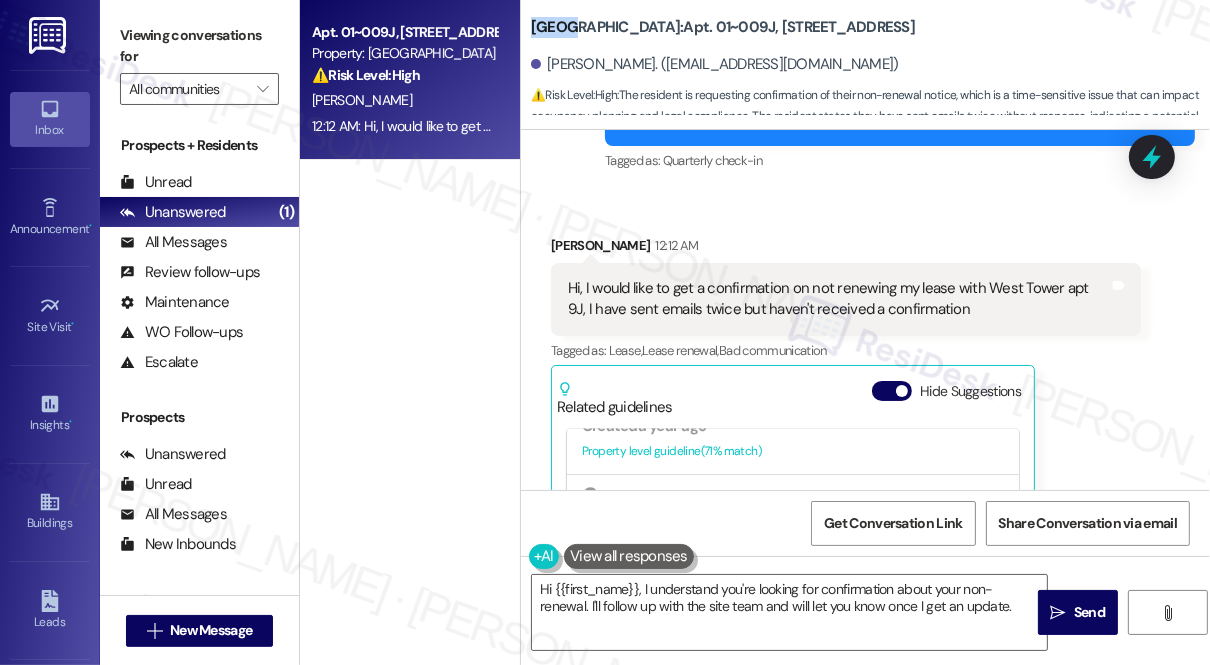 click on "Twin Towers:  Apt. 01~009J, [STREET_ADDRESS]" at bounding box center [723, 27] 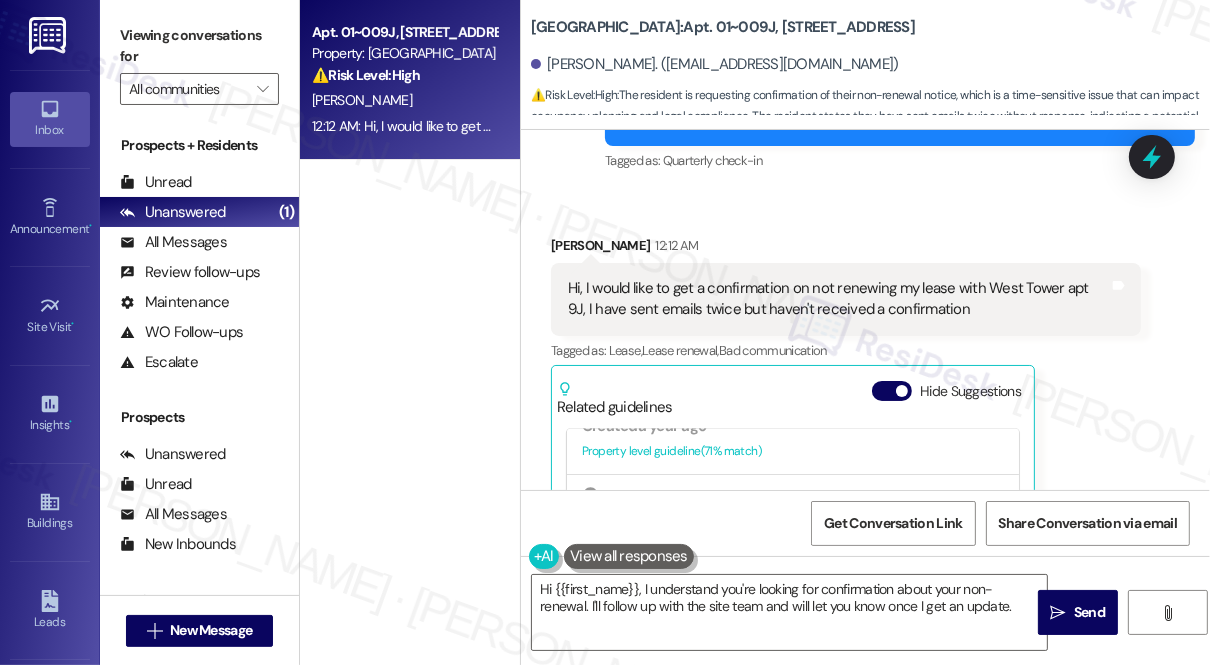 click on "[PERSON_NAME] 12:12 AM Hi, I would like to get a confirmation on not renewing my lease with [GEOGRAPHIC_DATA] apt 9J, I have sent emails twice but haven't received a confirmation Tags and notes Tagged as:   Lease ,  Click to highlight conversations about Lease Lease renewal ,  Click to highlight conversations about Lease renewal Bad communication Click to highlight conversations about Bad communication  Related guidelines Hide Suggestions Habitat - [GEOGRAPHIC_DATA]: Offers 3% rent concession for University of Chicago students/faculty with proof of enrollment or employment. Created  a year ago Property level guideline  ( 73 % match) FAQs generated by ResiDesk AI What is the rent concession amount for UofC students/faculty? The rent concession amount for UofC students/faculty is 3%. What proof is required to receive the rent concession? To receive the rent concession, residents need to provide proof such as an offer letter or school schedule, which can be emailed to [EMAIL_ADDRESS][DOMAIN_NAME]. Original Guideline Created   (" at bounding box center (846, 463) 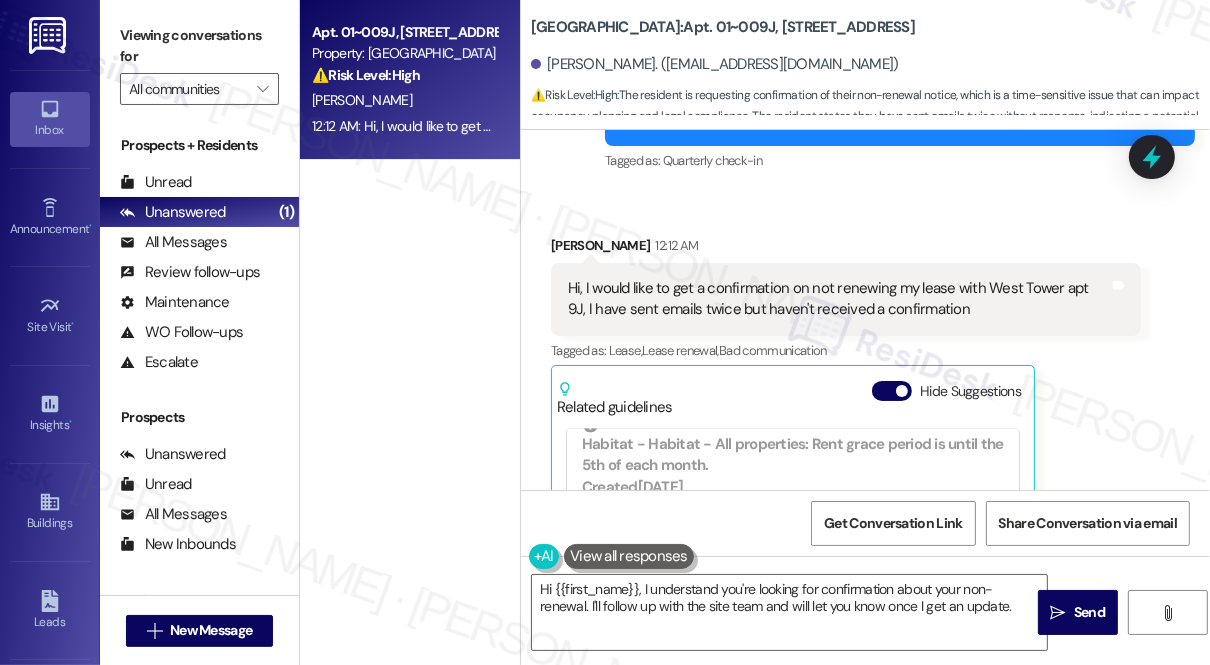 scroll, scrollTop: 1299, scrollLeft: 0, axis: vertical 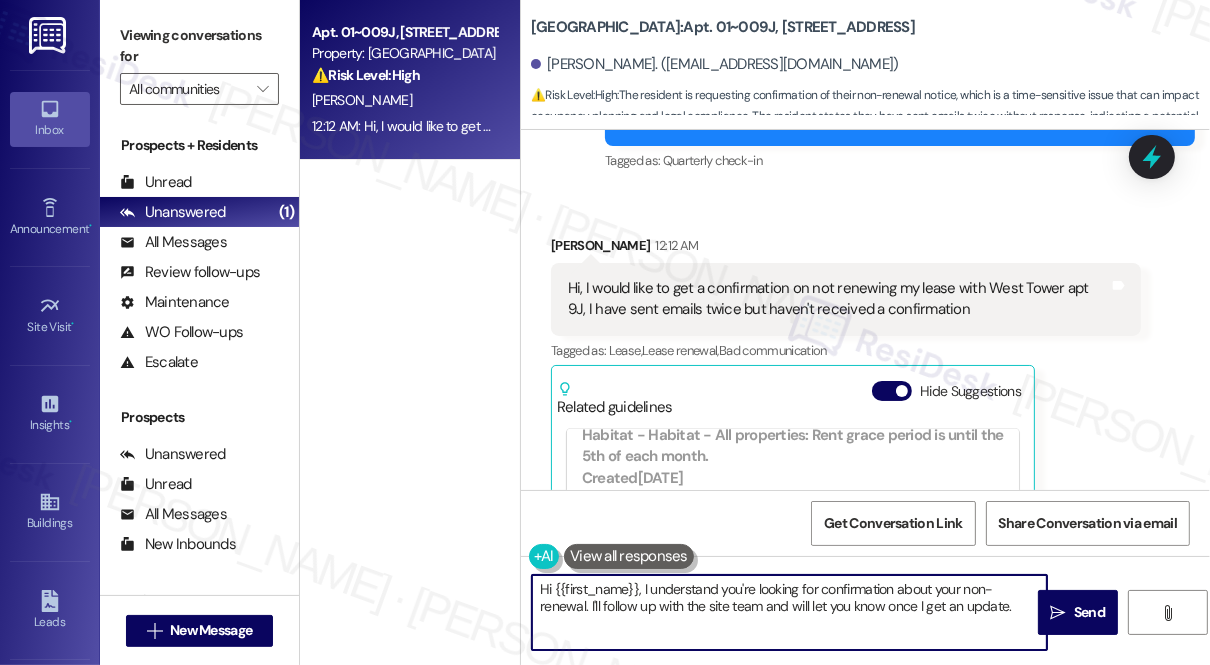 drag, startPoint x: 607, startPoint y: 607, endPoint x: 874, endPoint y: 607, distance: 267 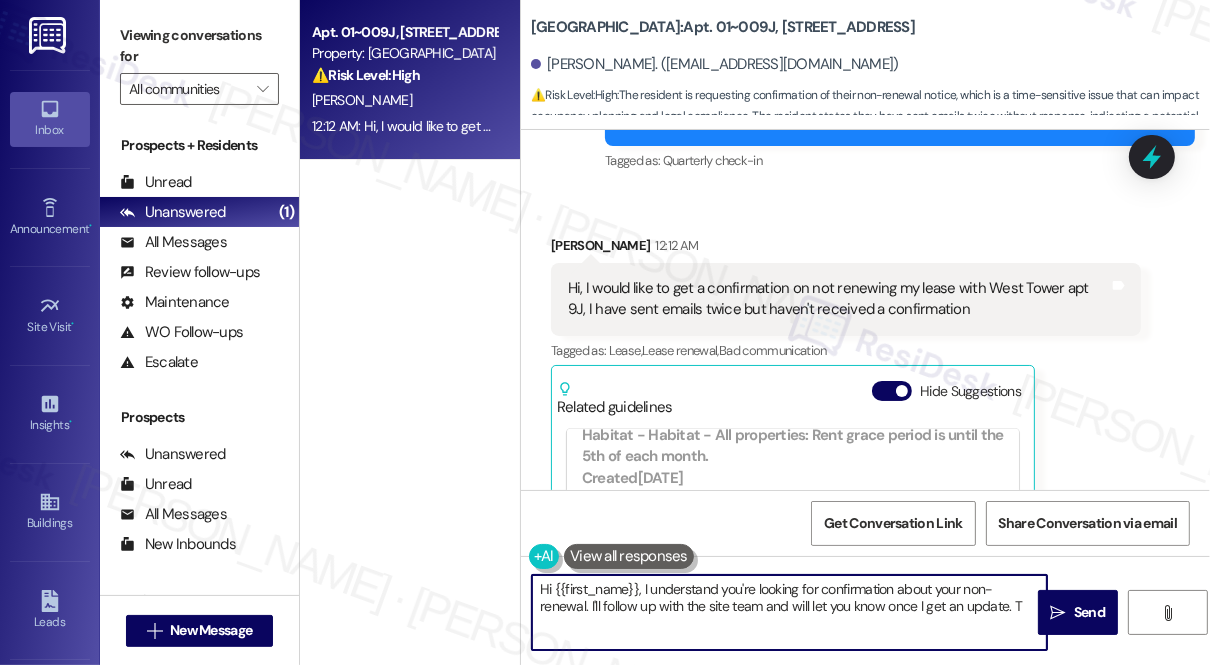 type on "Hi {{first_name}}, I understand you're looking for confirmation about your non-renewal. I'll follow up with the site team and will let you know once I get an update." 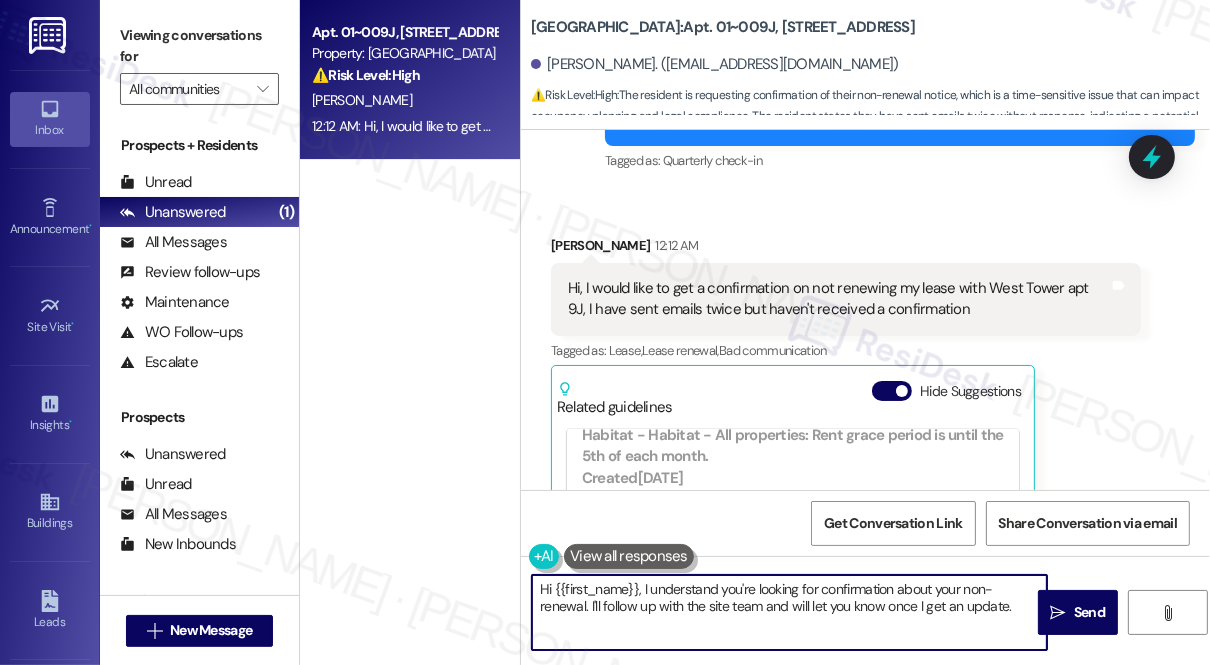 drag, startPoint x: 770, startPoint y: 606, endPoint x: 989, endPoint y: 601, distance: 219.05707 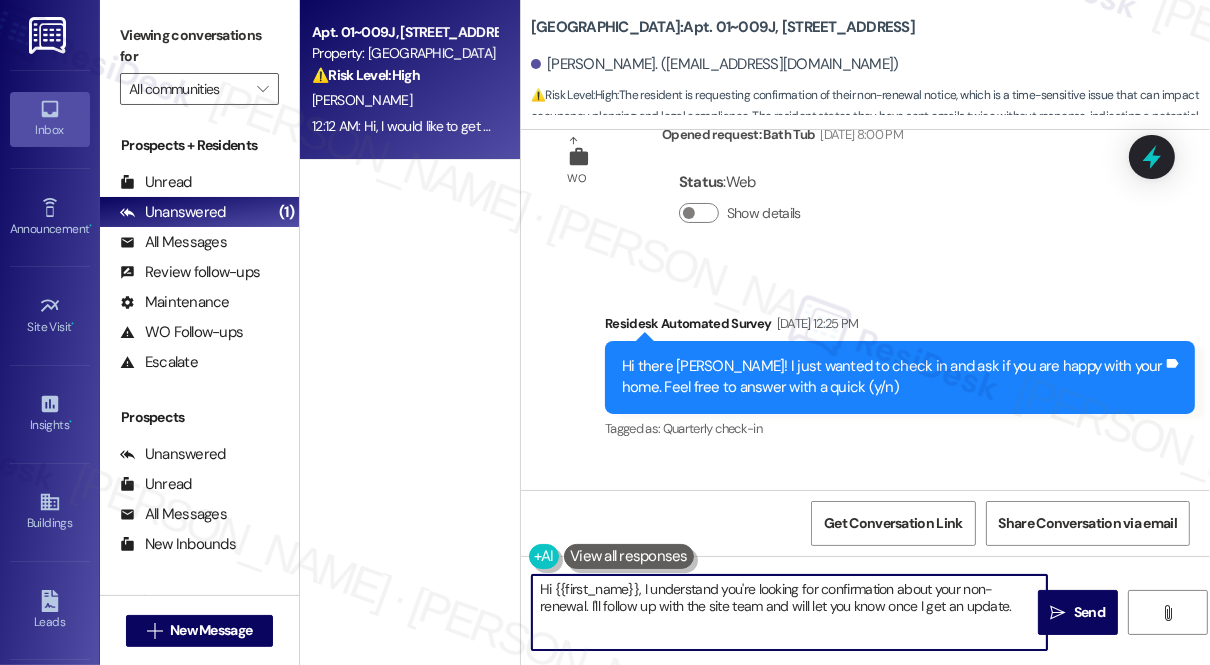 scroll, scrollTop: 14408, scrollLeft: 0, axis: vertical 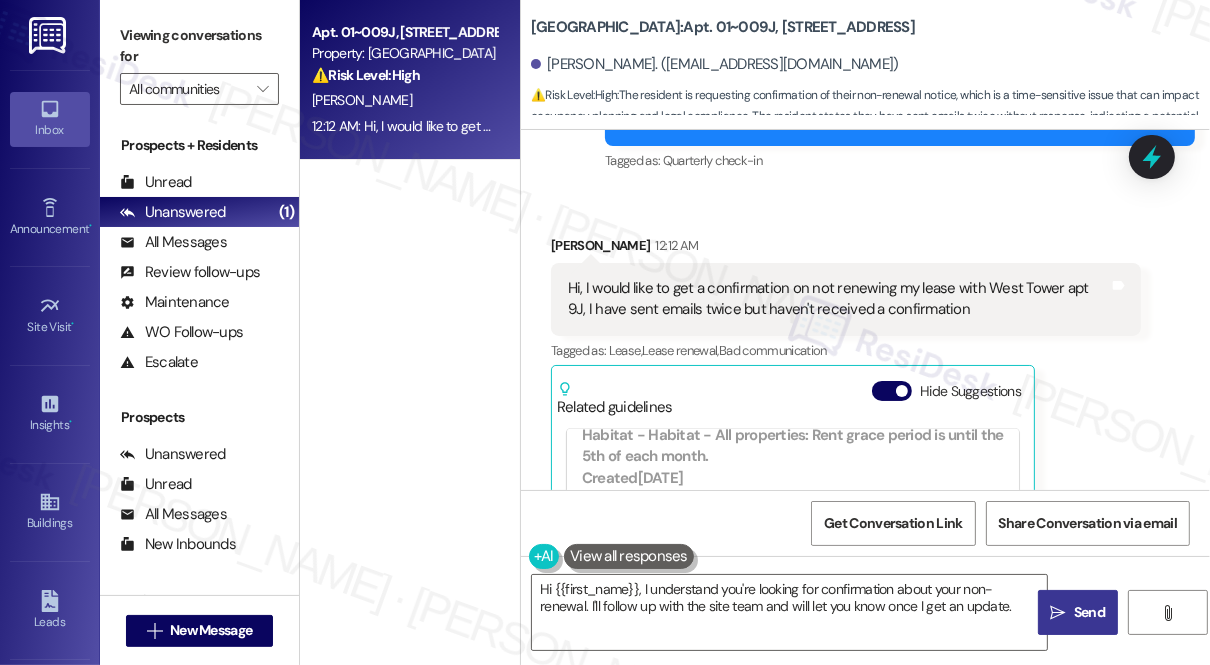 click on "Send" at bounding box center (1089, 612) 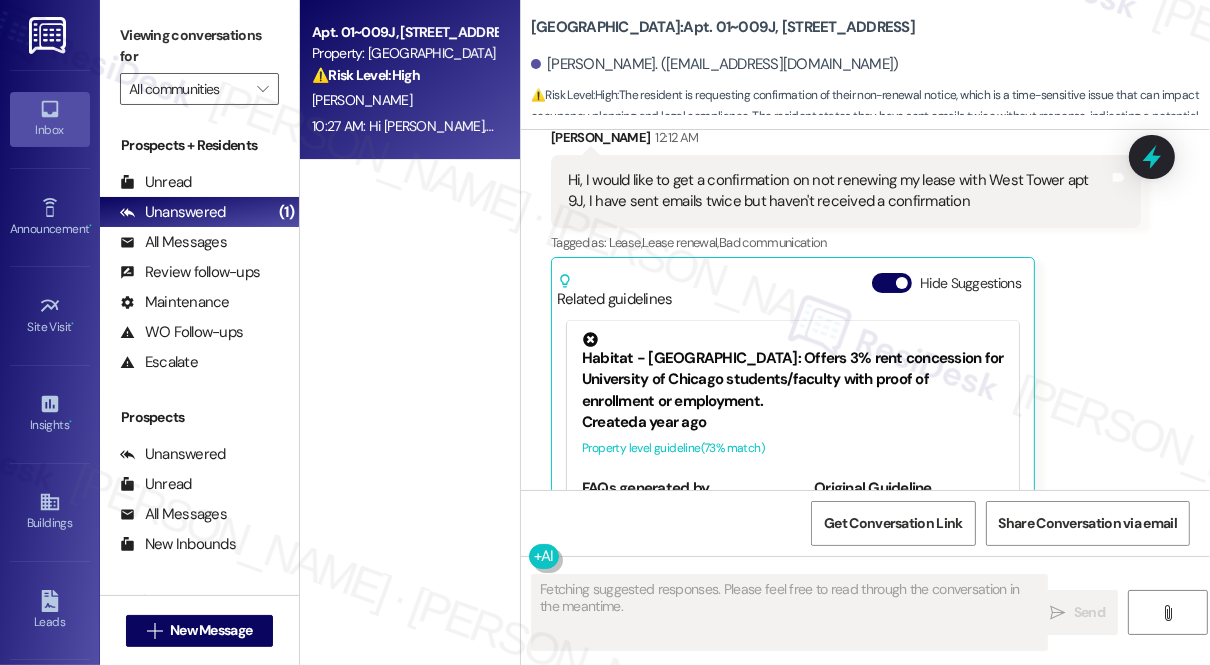 scroll, scrollTop: 16661, scrollLeft: 0, axis: vertical 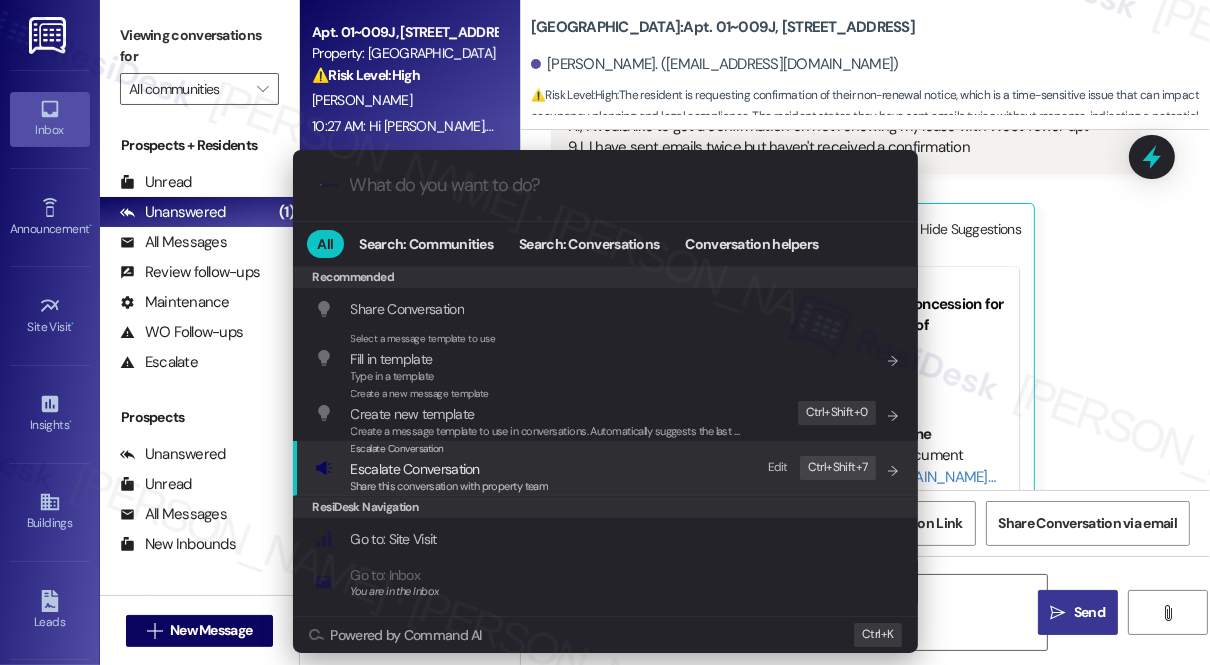 click on "Escalate Conversation Escalate Conversation Share this conversation with property team Edit Ctrl+ Shift+ 7" at bounding box center [607, 468] 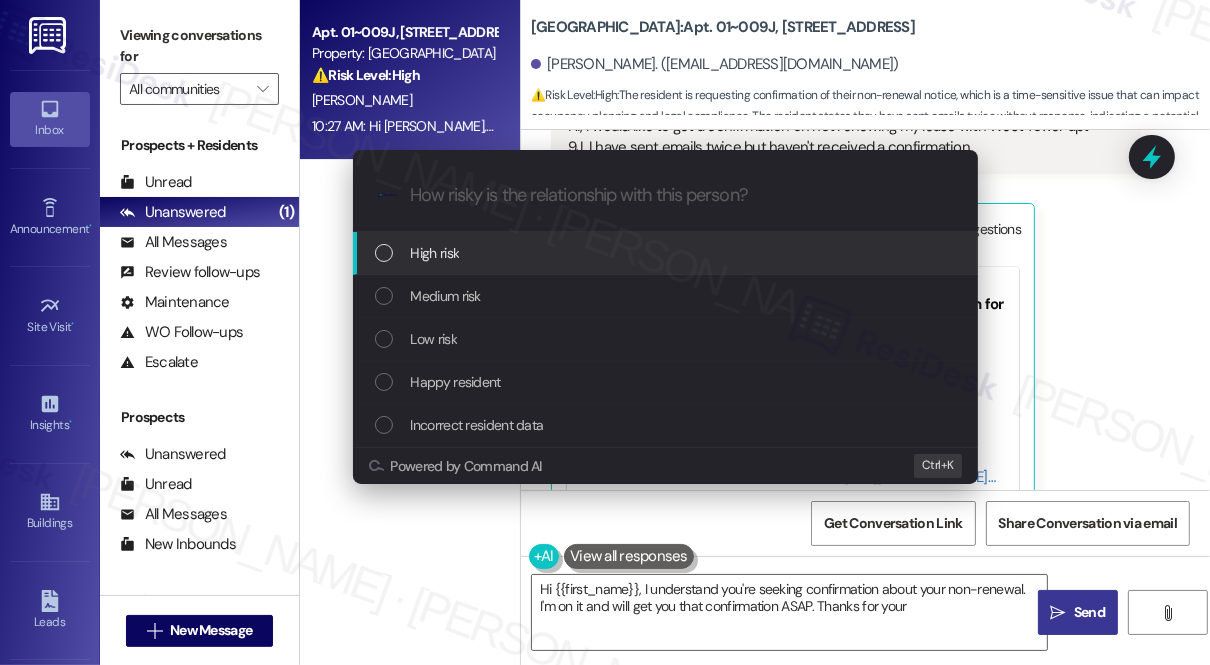 click on "Medium risk" at bounding box center (667, 296) 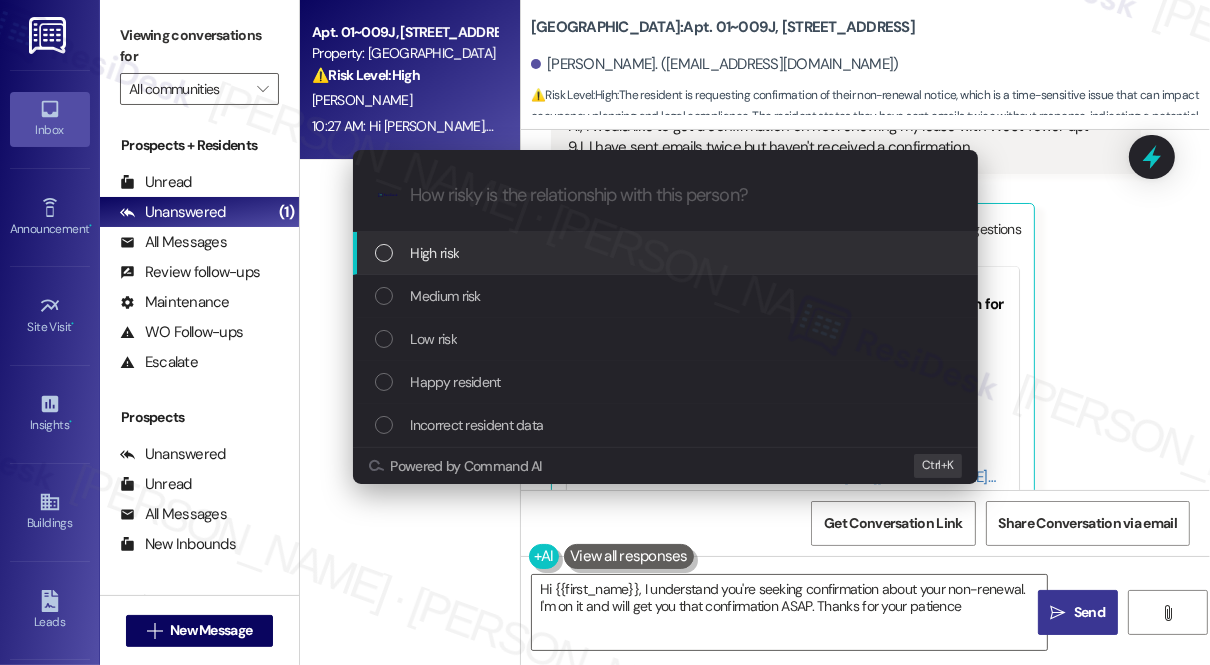 type on "Hi {{first_name}}, I understand you're seeking confirmation about your non-renewal. I'm on it and will get you that confirmation ASAP. Thanks for your patience!" 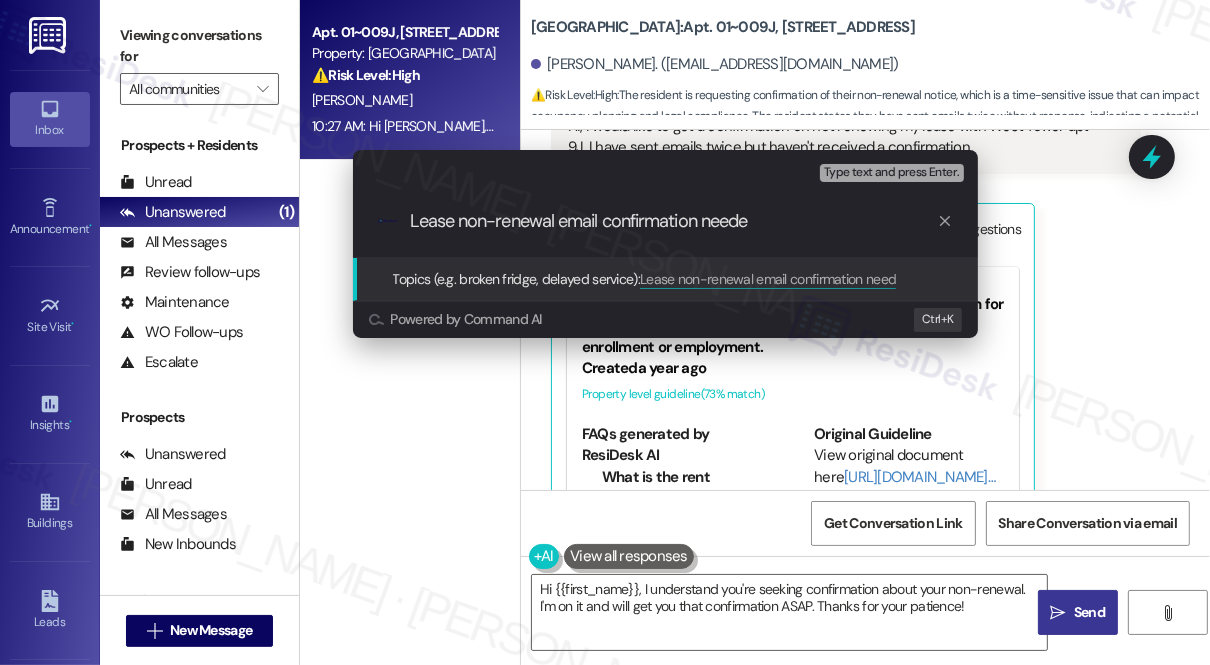 type on "Lease non-renewal email confirmation needed" 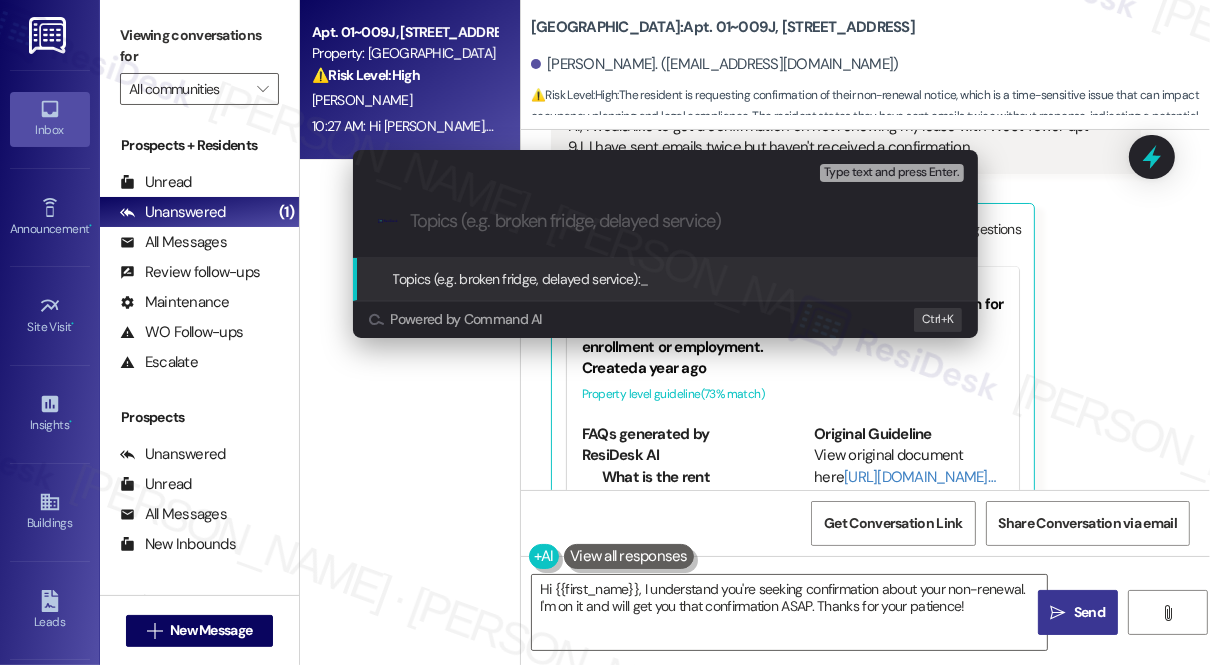 click on "Escalate Conversation Medium risk Topics (e.g. broken fridge, delayed service) Any messages to highlight in the email? Type text and press Enter. .cls-1{fill:#0a055f;}.cls-2{fill:#0cc4c4;} resideskLogoBlueOrange Topics (e.g. broken fridge, delayed service):  _ Powered by Command AI Ctrl+ K" at bounding box center (605, 332) 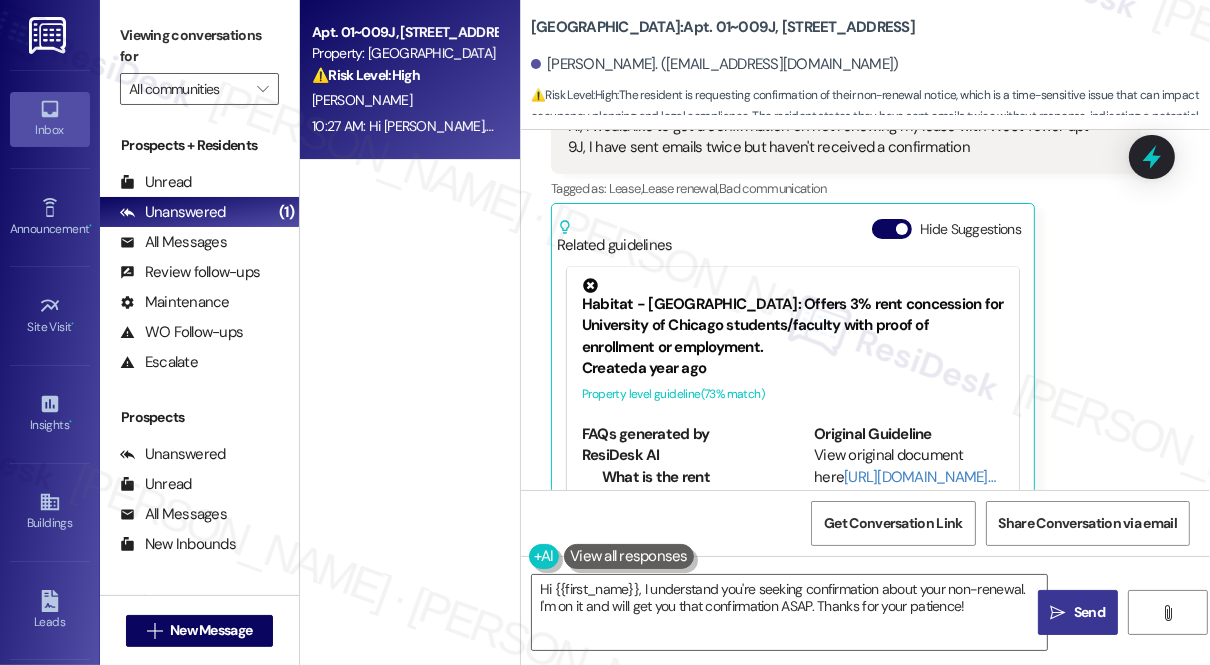 click on "[PERSON_NAME] 10:27 AM" at bounding box center (900, 603) 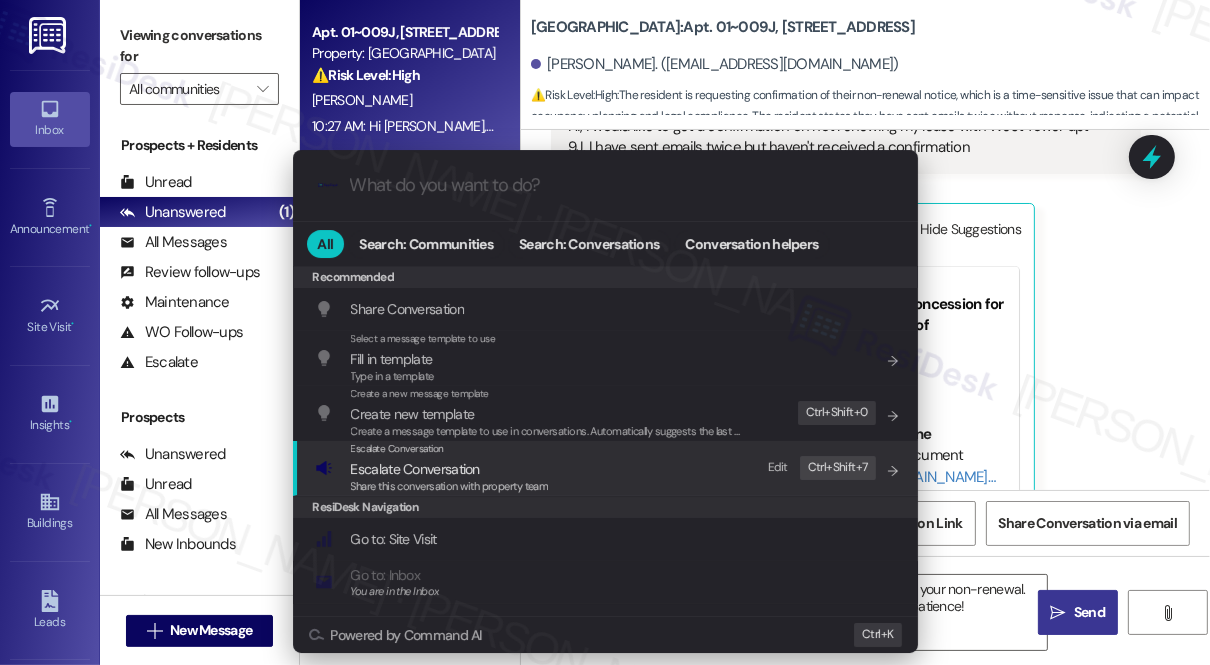 click on "Escalate Conversation Escalate Conversation Share this conversation with property team Edit Ctrl+ Shift+ 7" at bounding box center (607, 468) 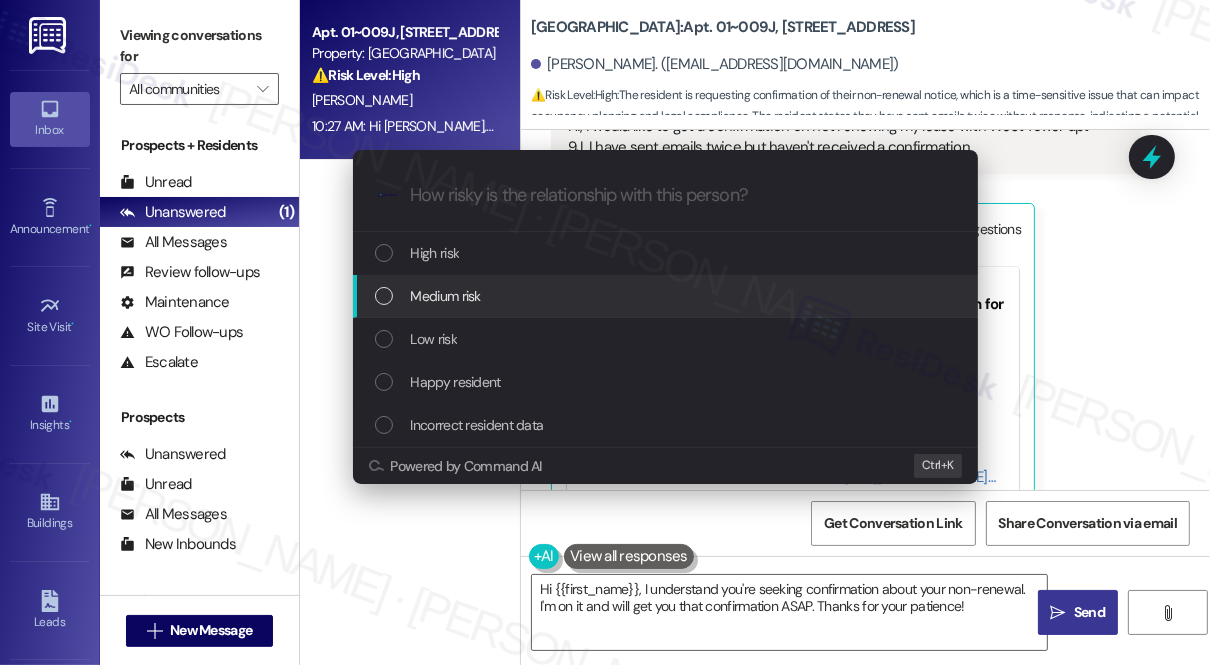 click on "Medium risk" at bounding box center (665, 296) 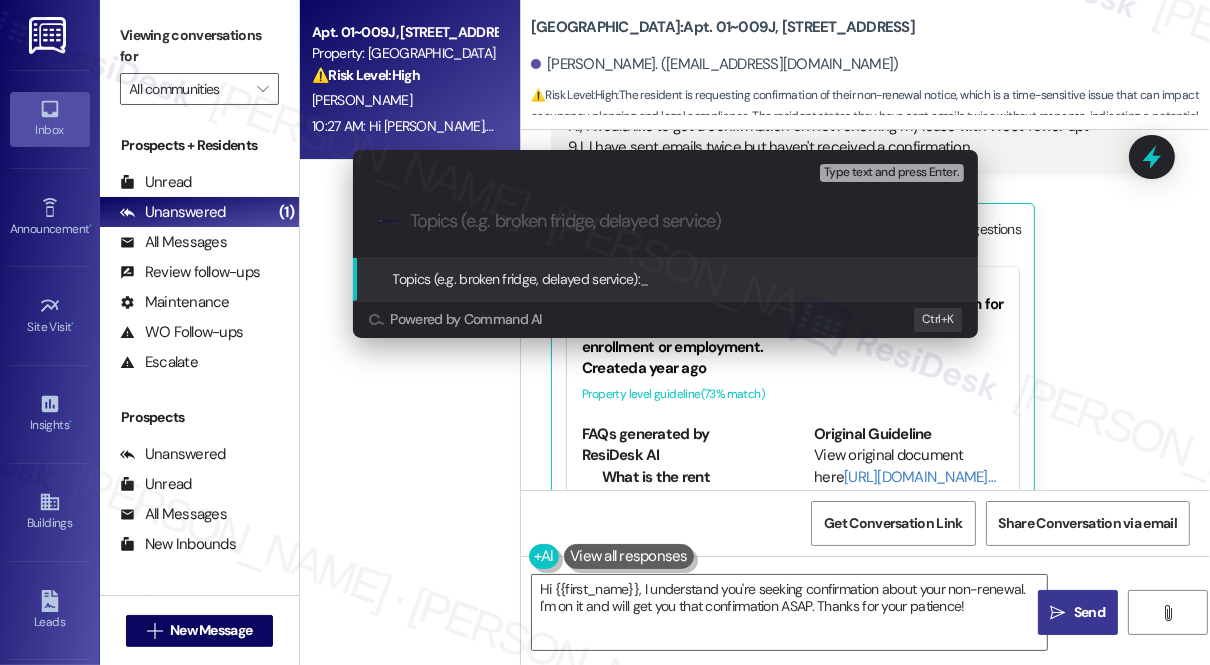 paste on "Lease Non-Renewal – Confirmation Requested" 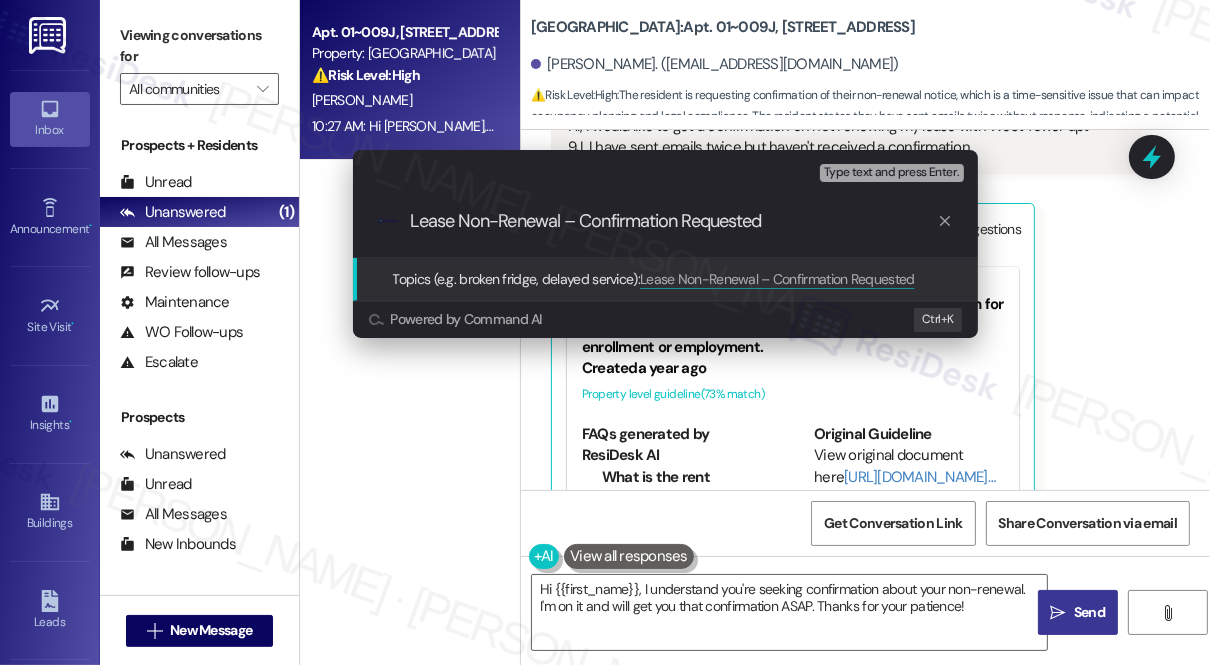 type 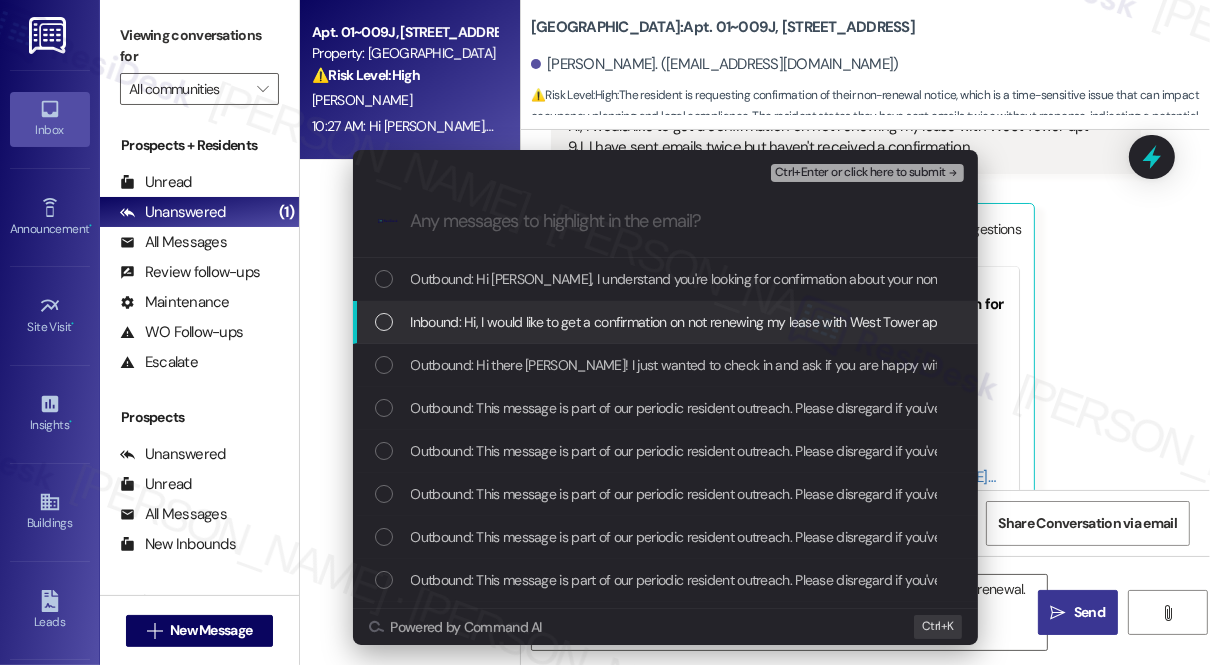 click on "Inbound: Hi, I would like to get a confirmation on not renewing my lease with West Tower apt 9J, I have sent emails twice but haven't received a confirmation" at bounding box center [860, 322] 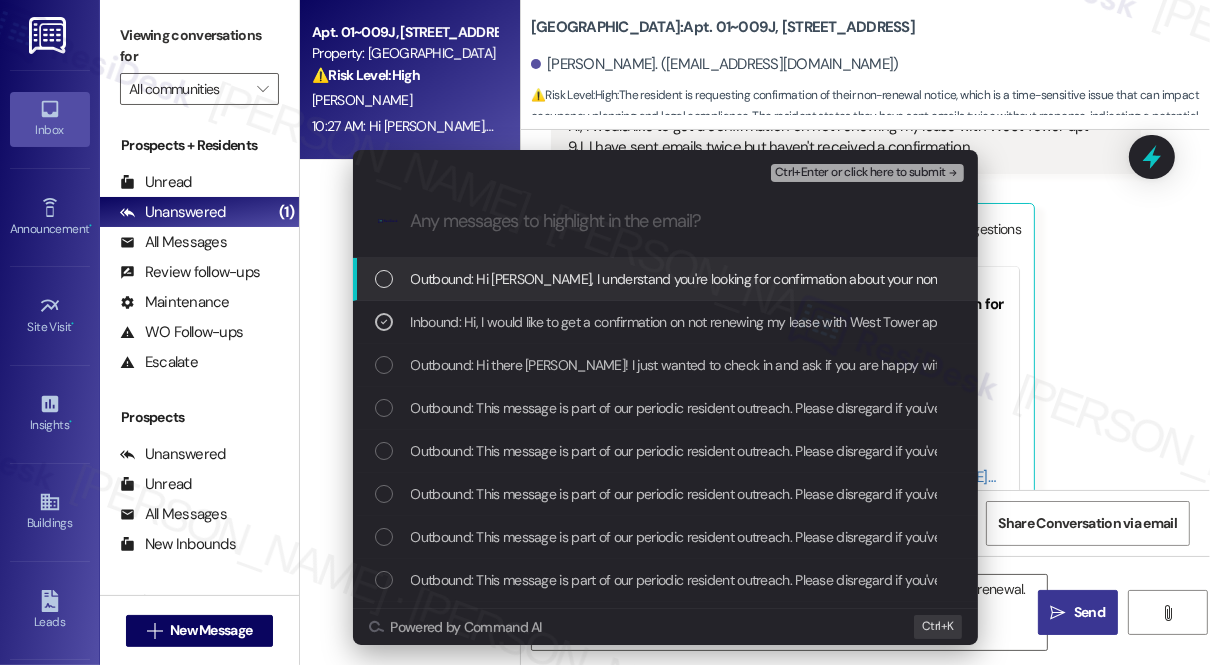 click on "Ctrl+Enter or click here to submit" at bounding box center (860, 173) 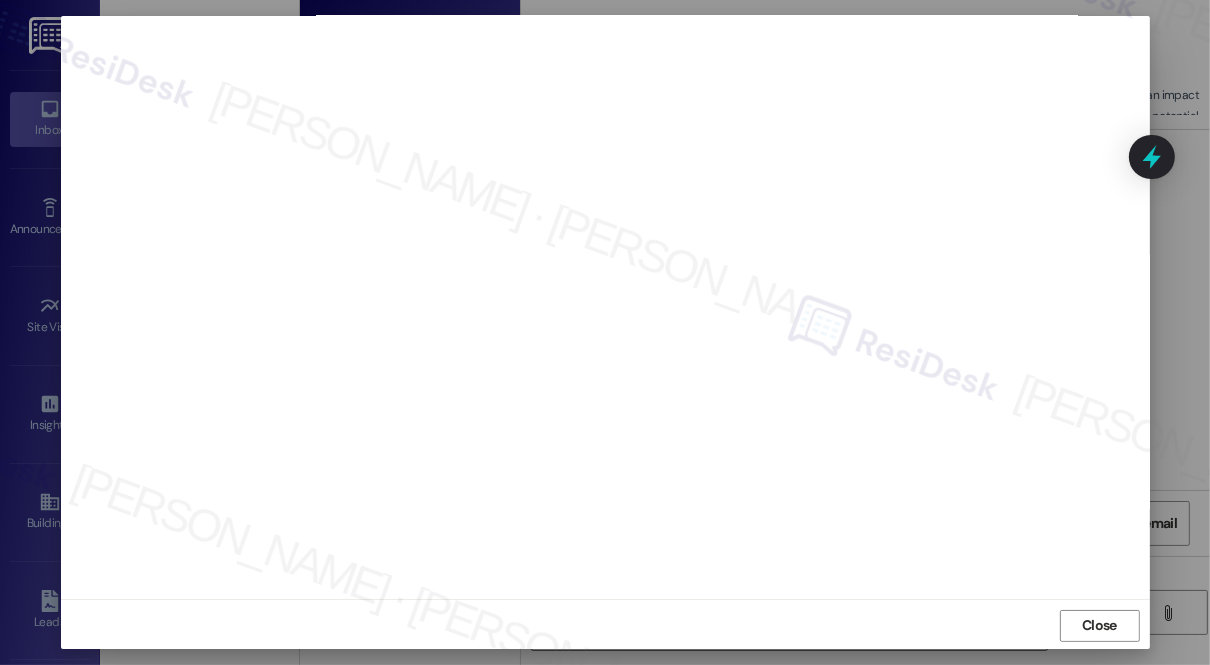 scroll, scrollTop: 18, scrollLeft: 0, axis: vertical 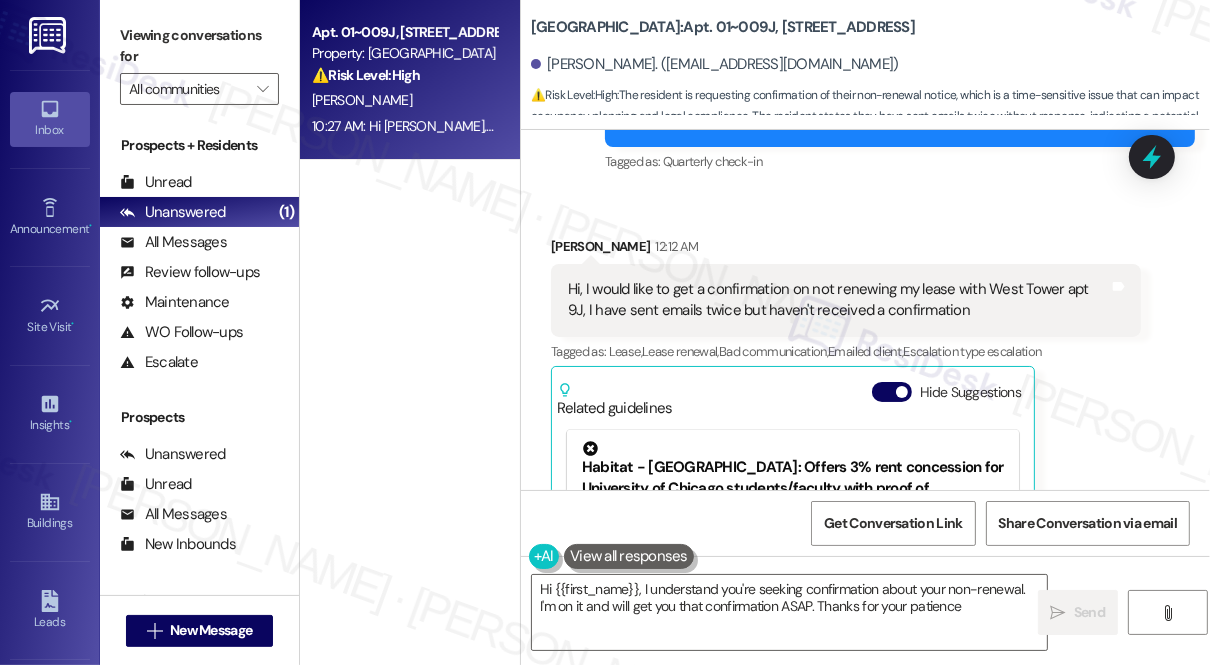 type on "Hi {{first_name}}, I understand you're seeking confirmation about your non-renewal. I'm on it and will get you that confirmation ASAP. Thanks for your patience!" 